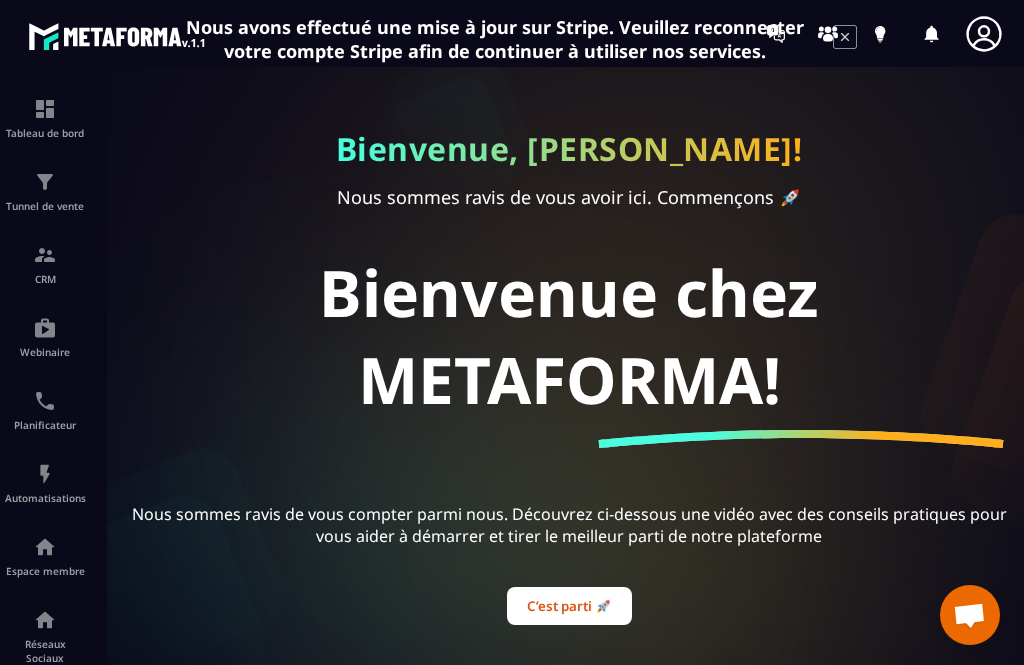 scroll, scrollTop: 0, scrollLeft: 0, axis: both 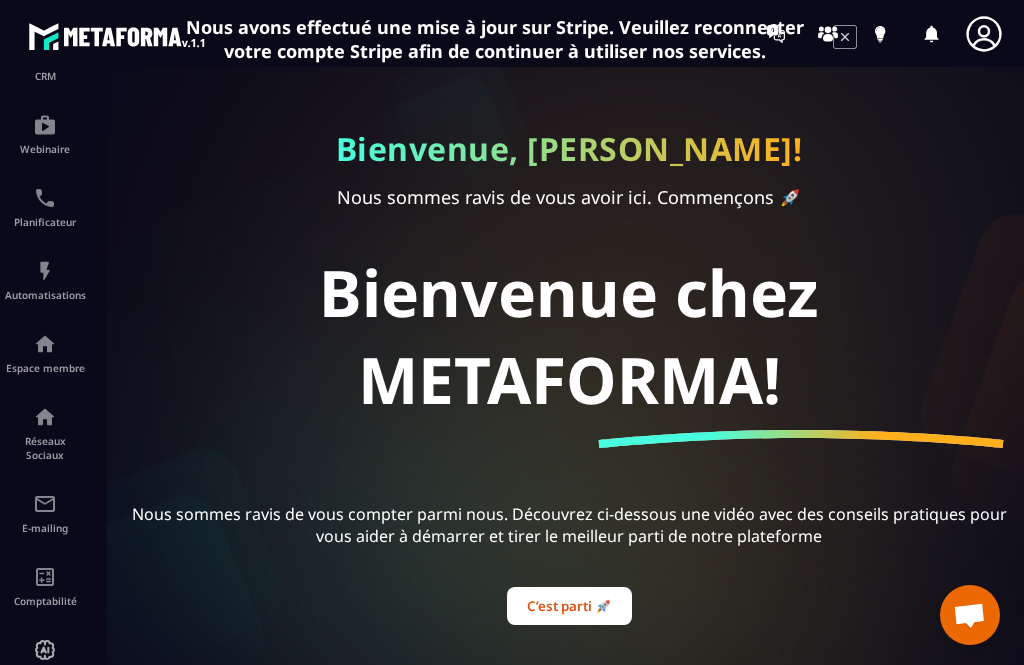 click at bounding box center [0, 0] 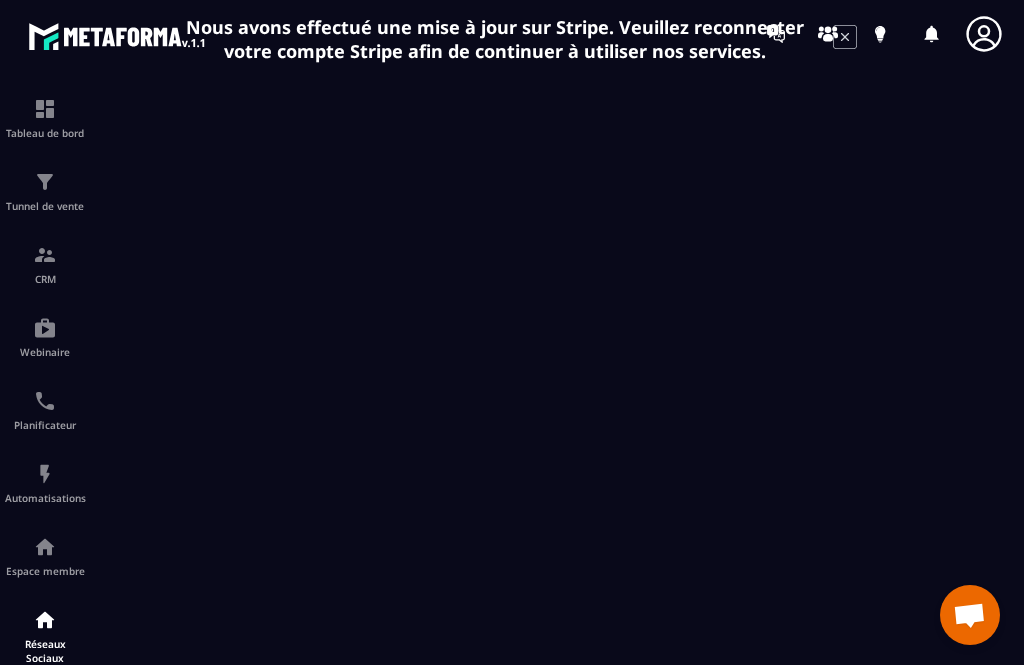 click at bounding box center (828, 34) 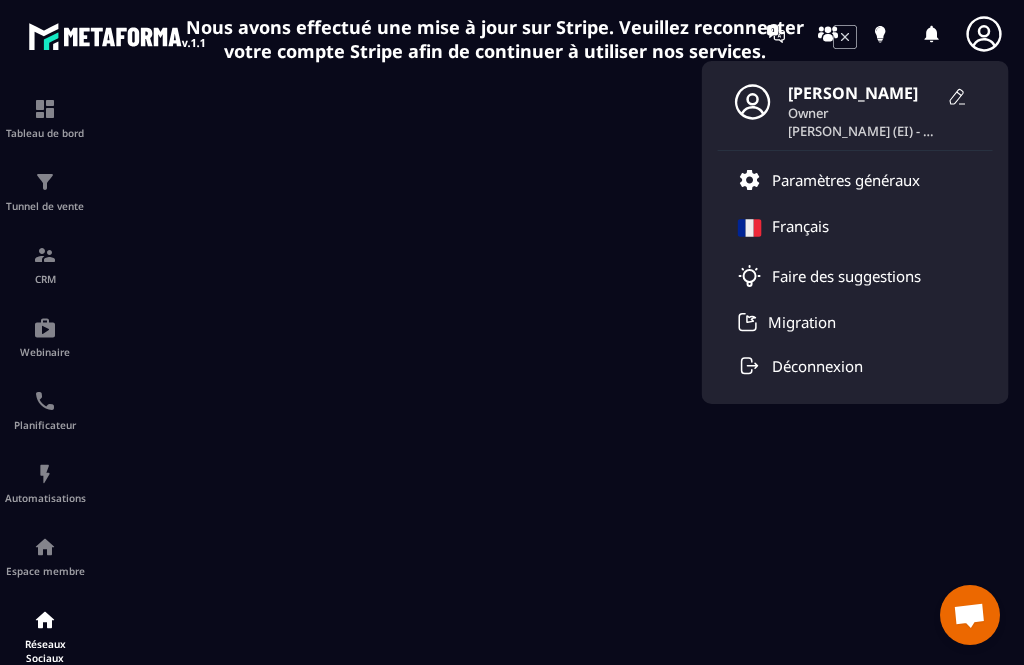 click on "Owner" at bounding box center (863, 113) 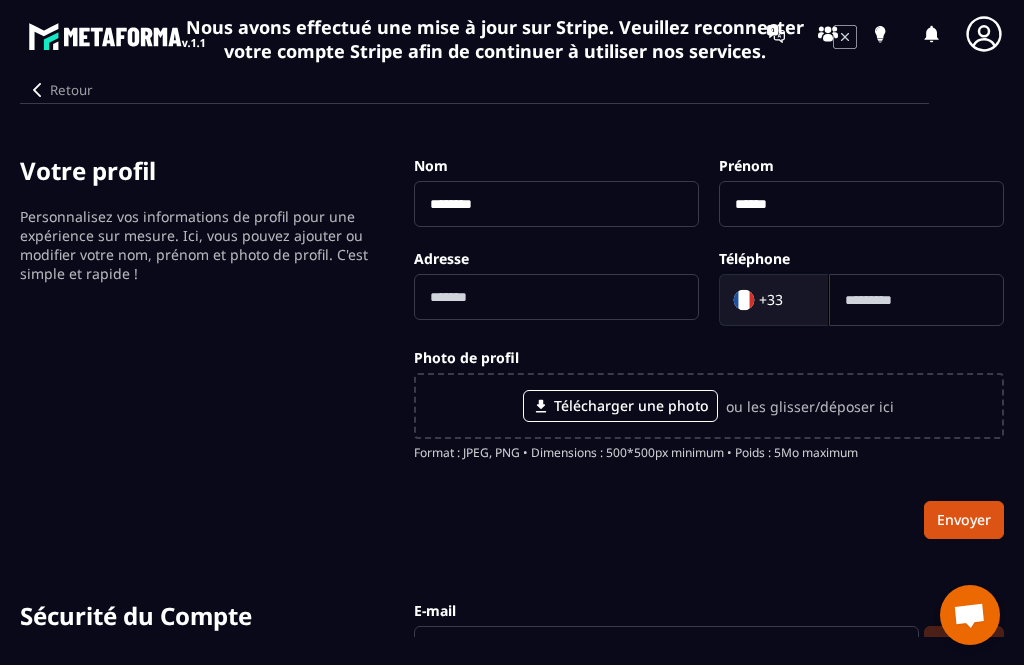 scroll, scrollTop: 0, scrollLeft: 0, axis: both 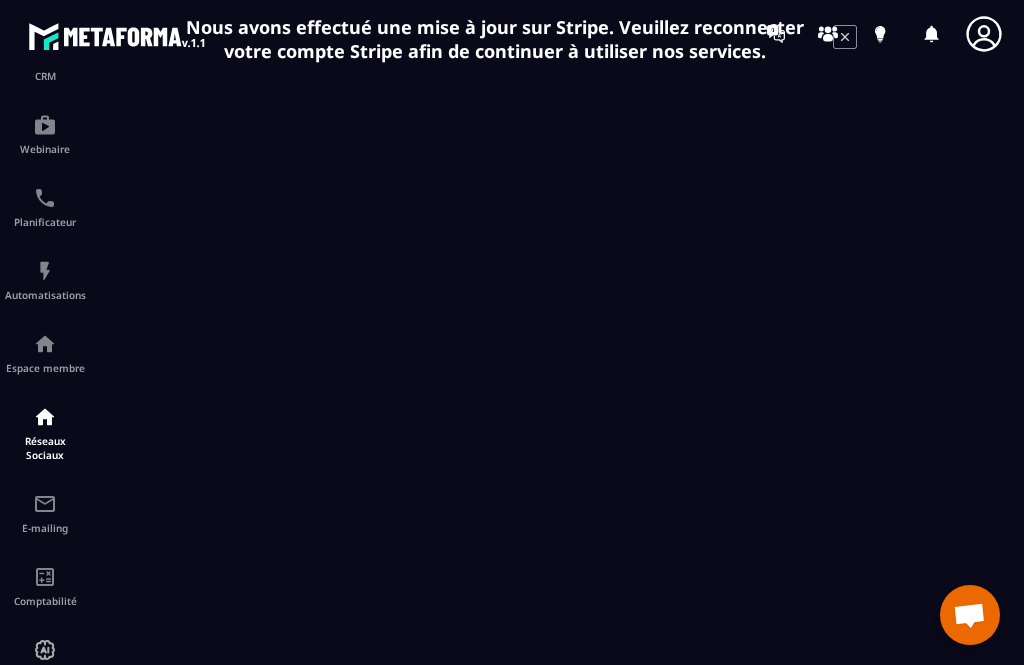 click at bounding box center [0, 0] 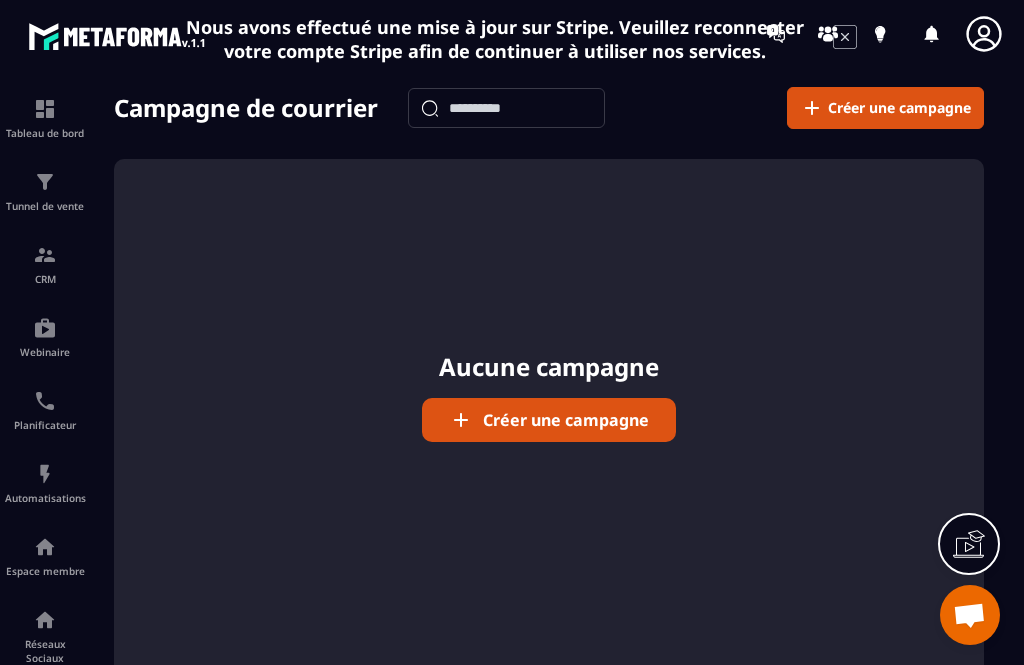 click on "Tunnel de vente" at bounding box center (45, 206) 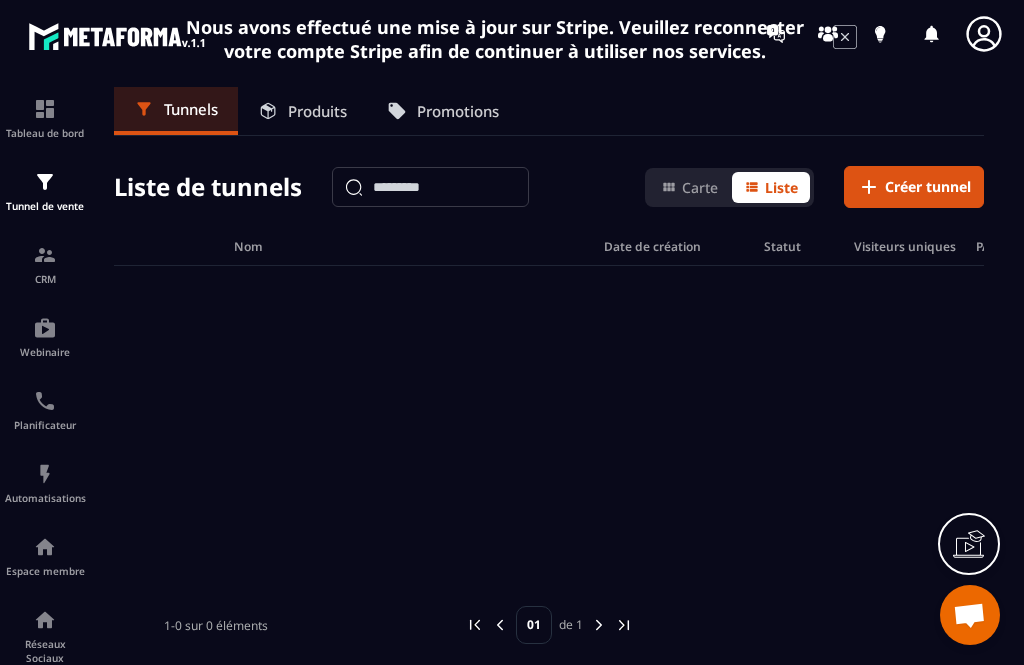 click at bounding box center [0, 0] 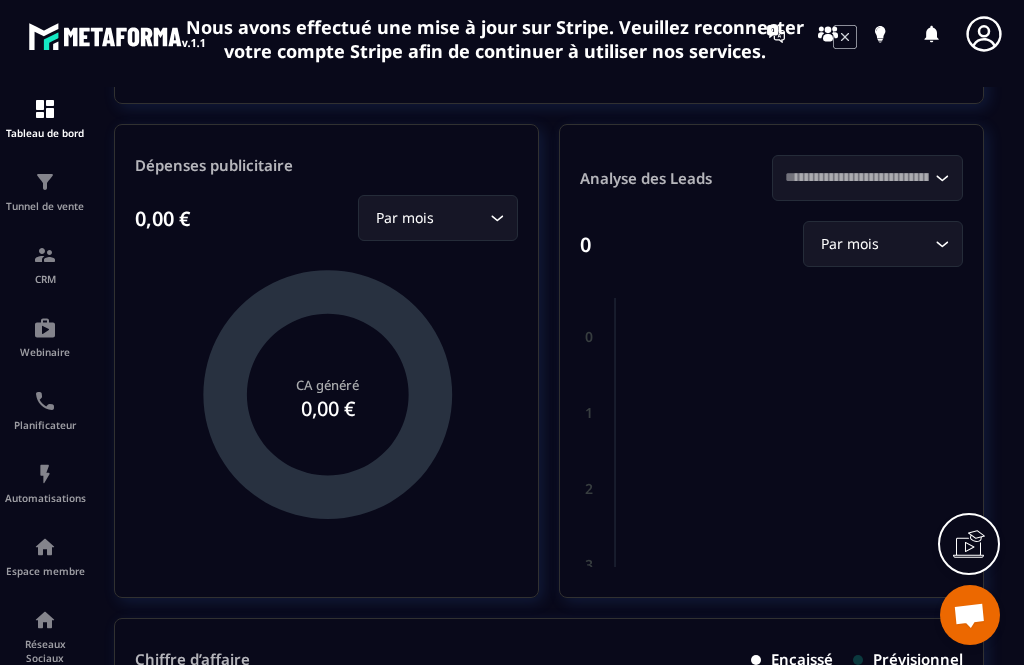 scroll, scrollTop: 426, scrollLeft: 0, axis: vertical 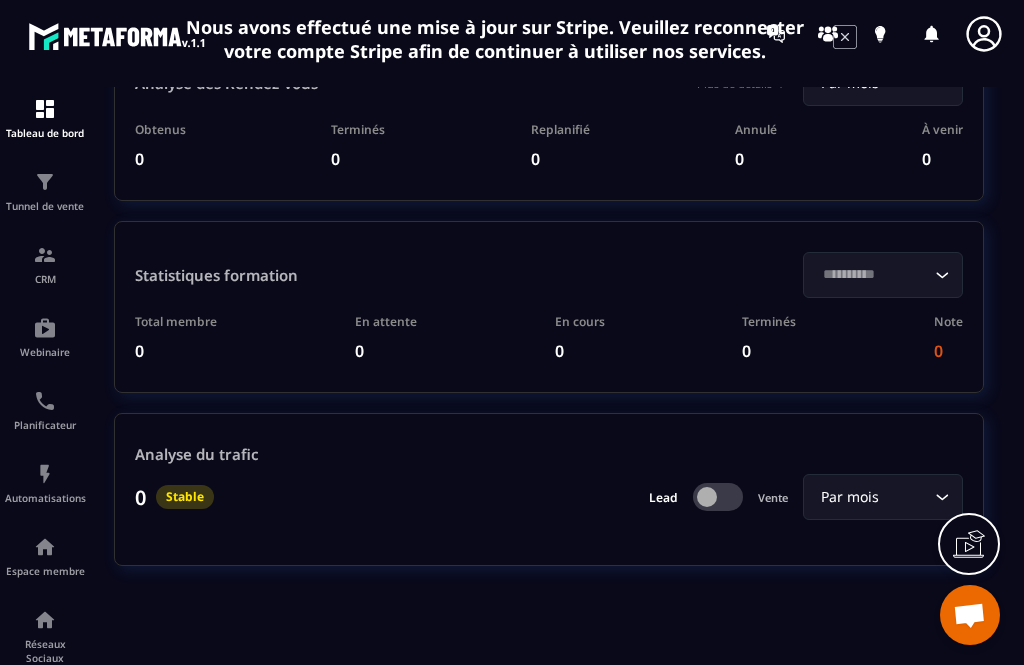 click at bounding box center [0, 0] 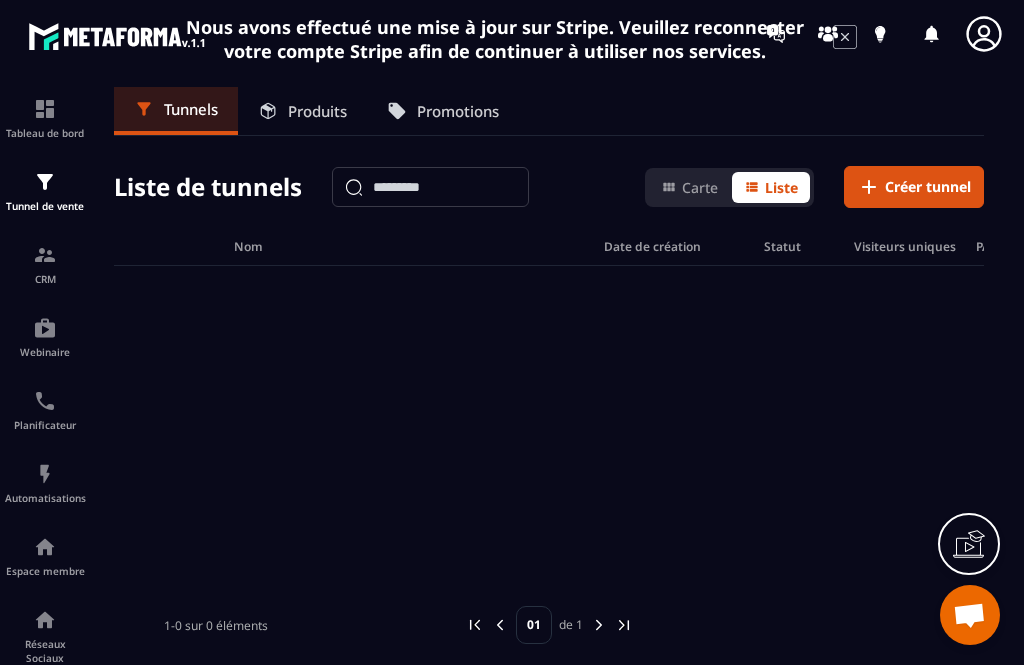 click on "Créer tunnel" at bounding box center [928, 187] 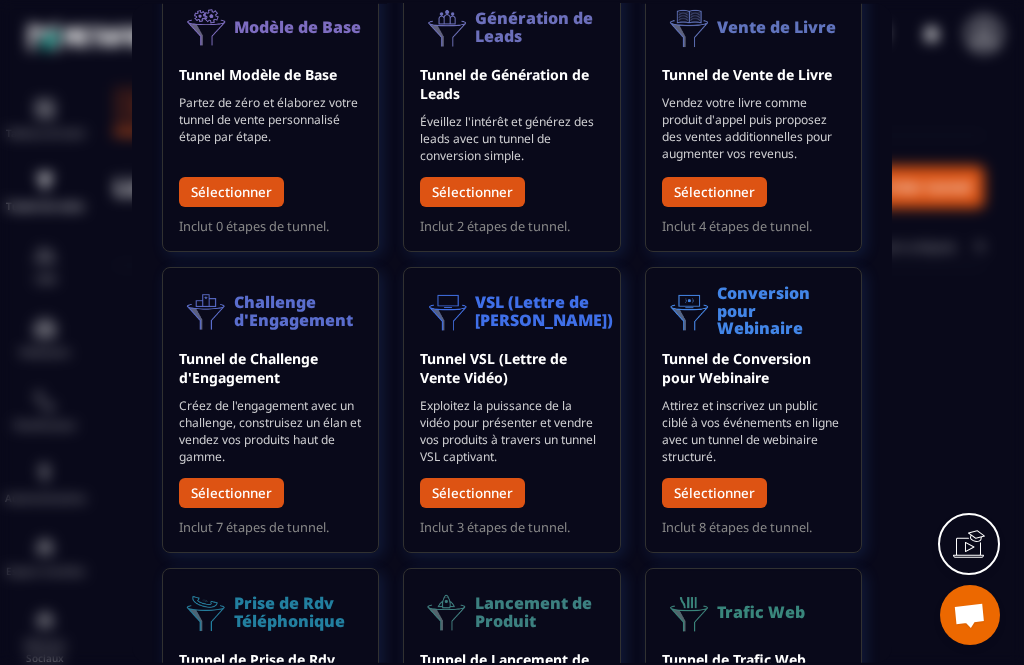 scroll, scrollTop: 138, scrollLeft: 0, axis: vertical 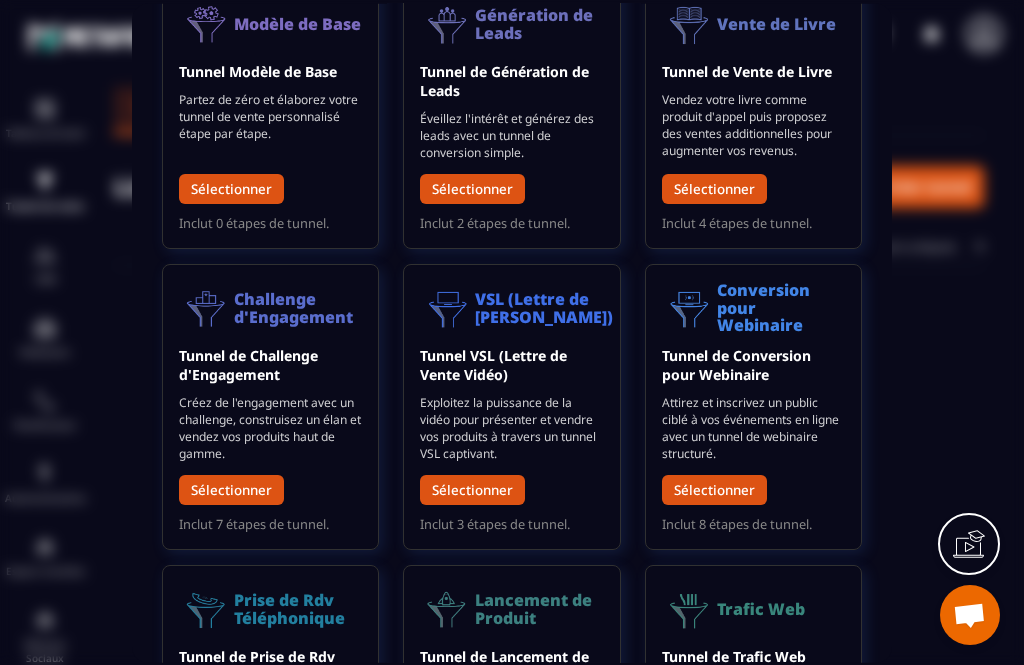 click on "Sélectionner" at bounding box center [714, 489] 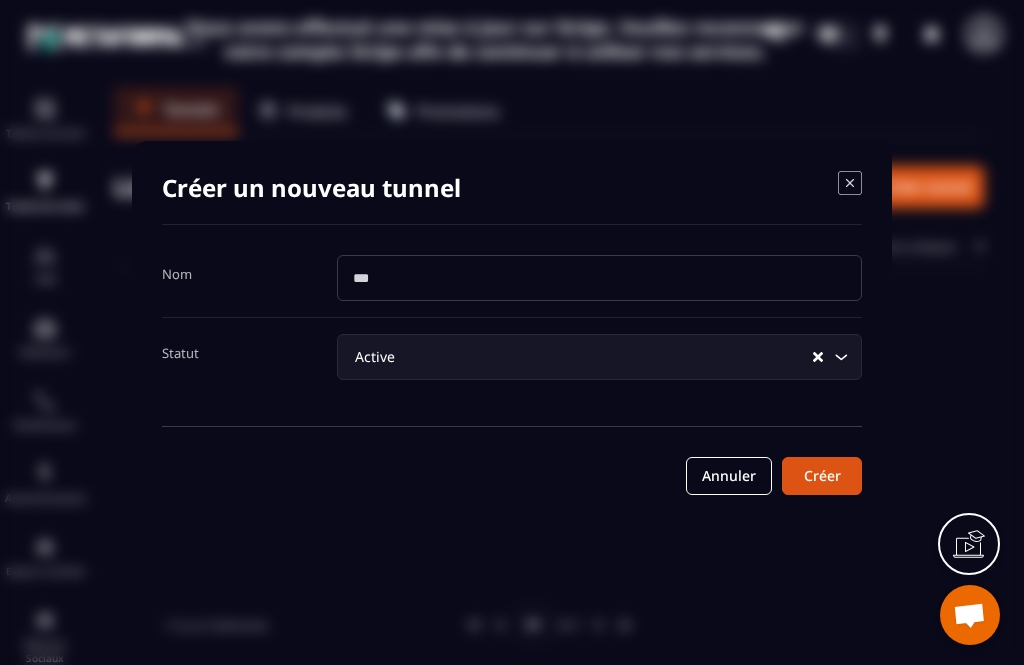 click on "Créer" at bounding box center [822, 476] 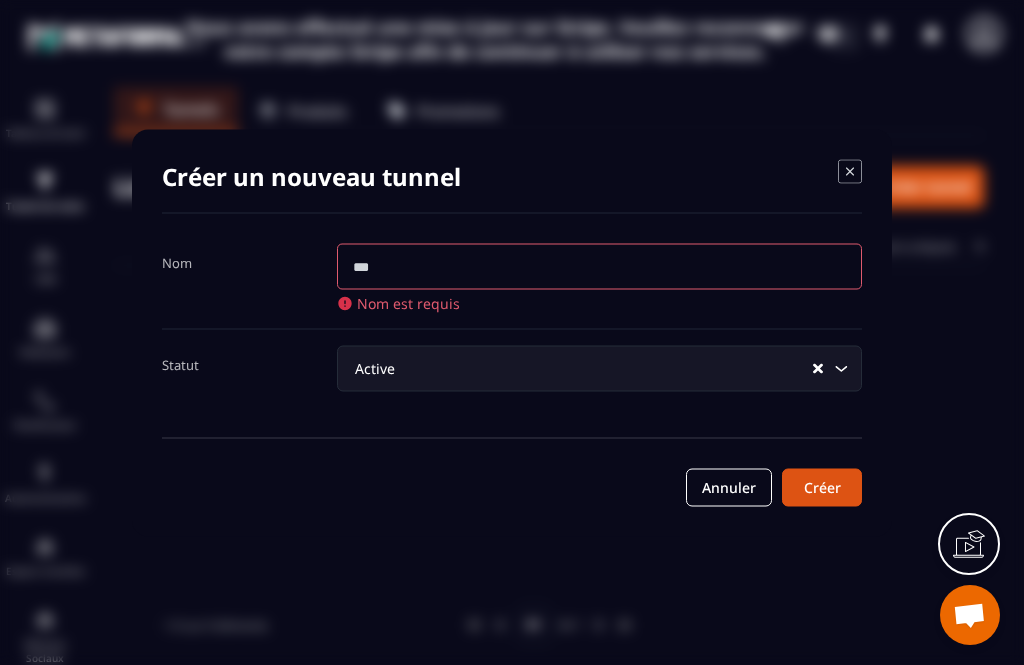 click at bounding box center [599, 266] 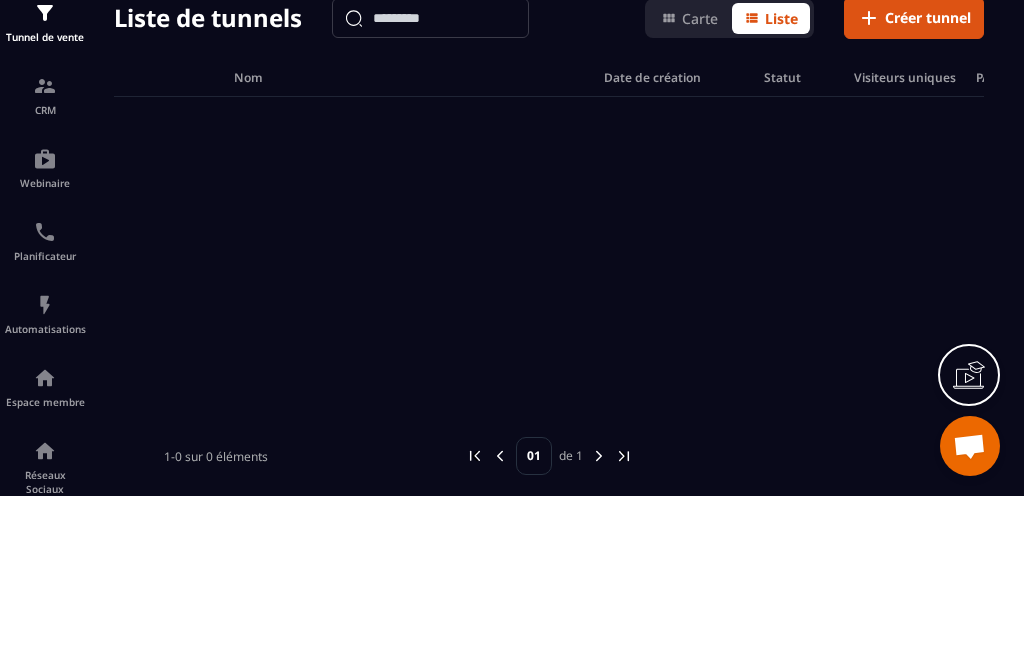 type on "****" 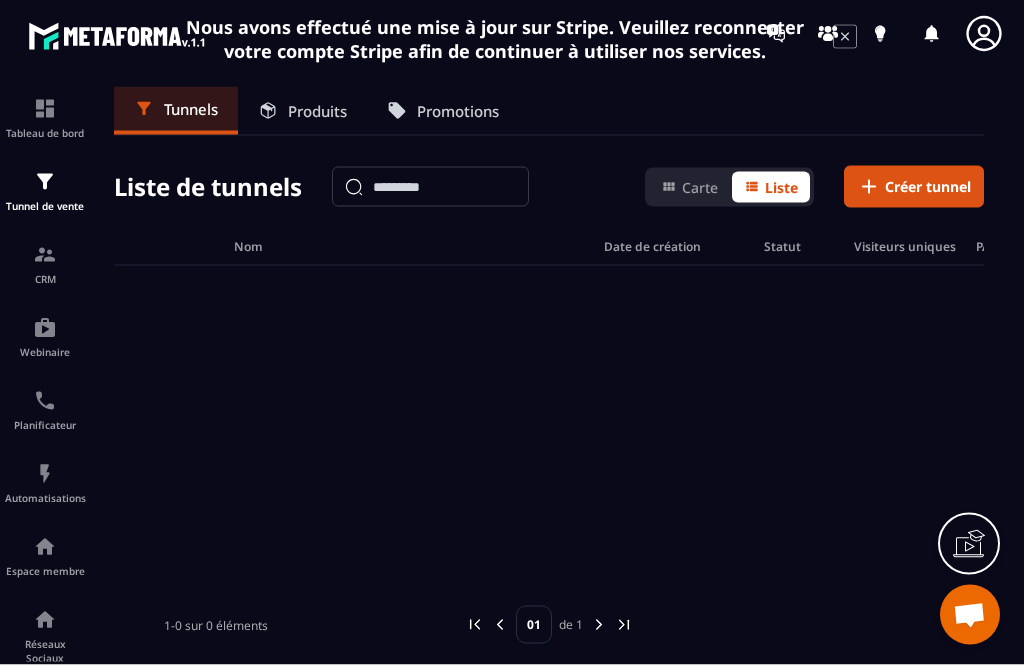 scroll, scrollTop: 0, scrollLeft: 0, axis: both 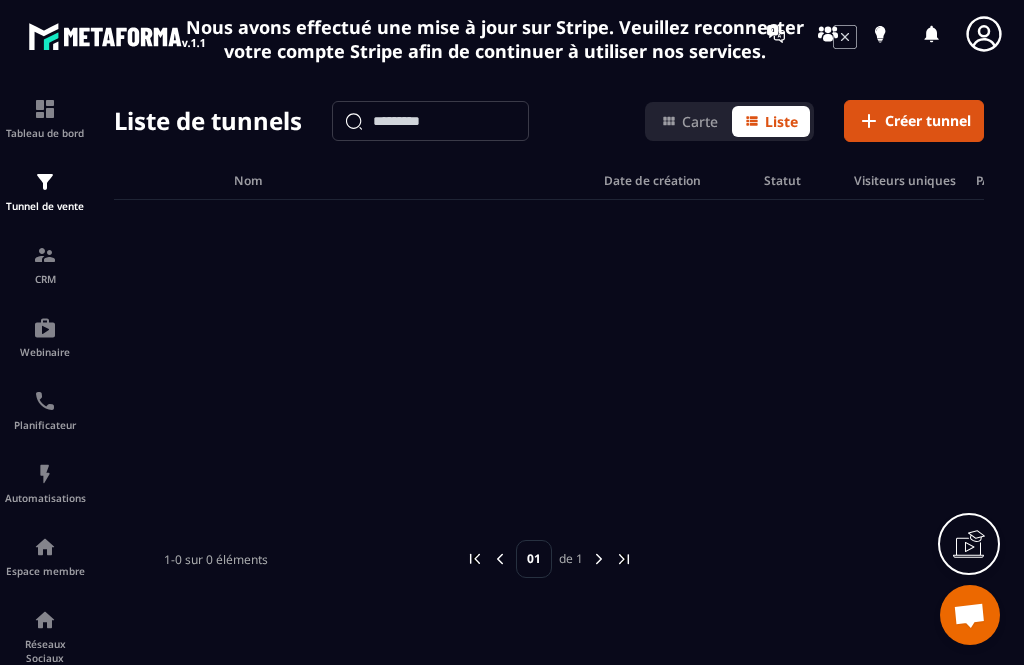 click on "Créer tunnel" at bounding box center (928, 121) 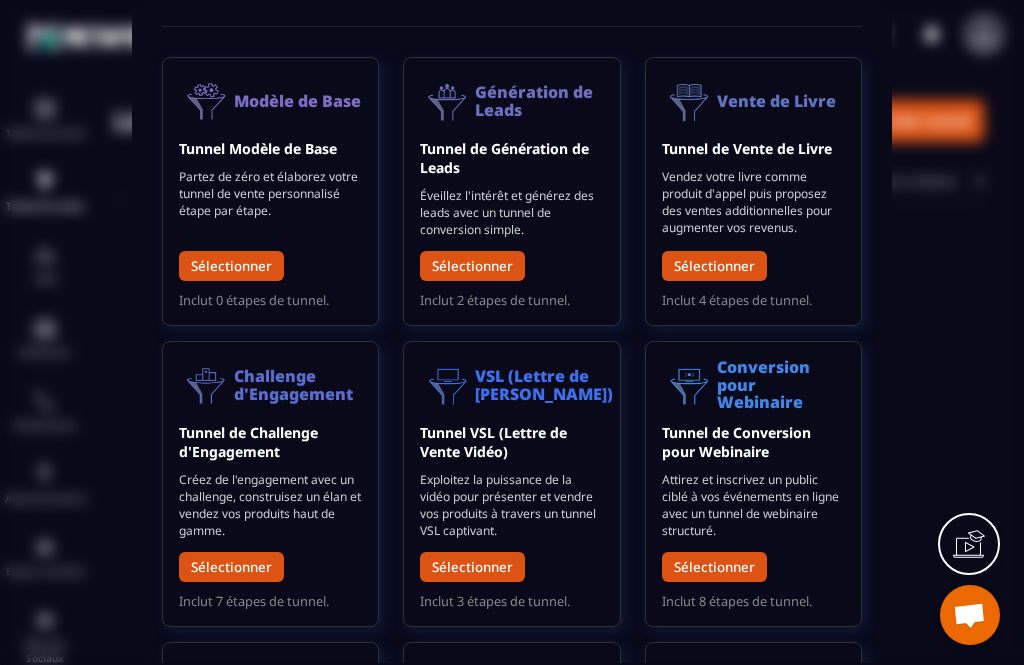 scroll, scrollTop: 63, scrollLeft: 0, axis: vertical 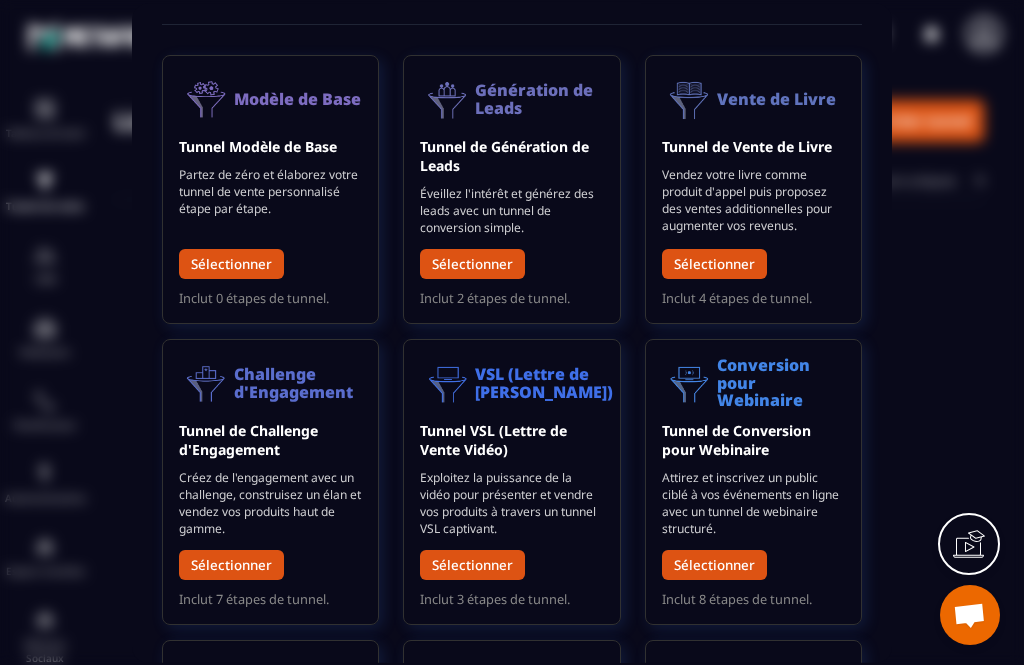 click on "Sélectionner" at bounding box center (714, 564) 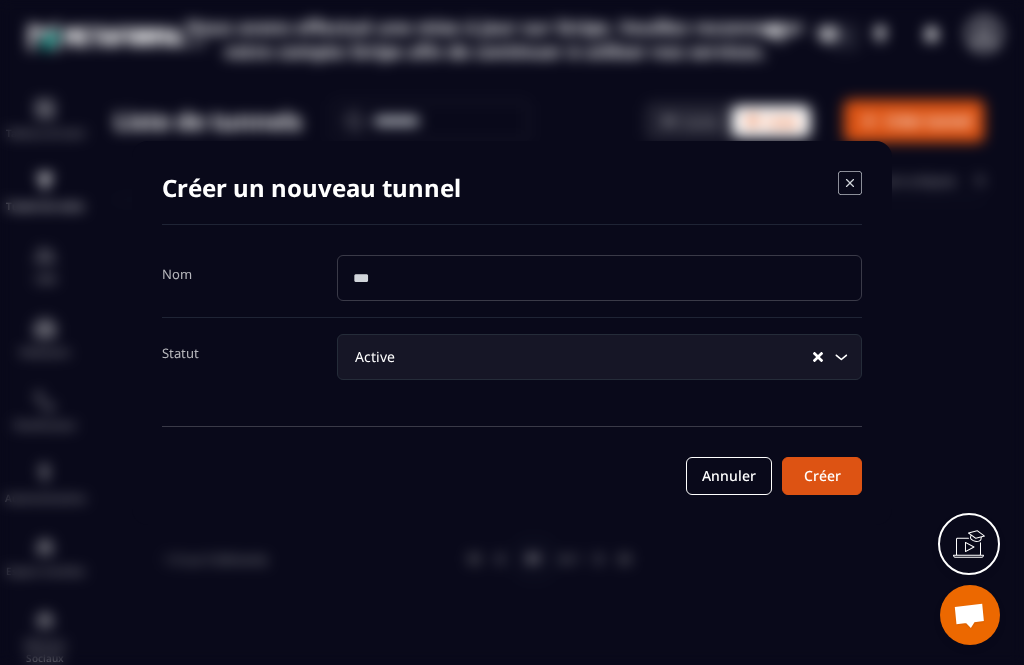 click at bounding box center [599, 278] 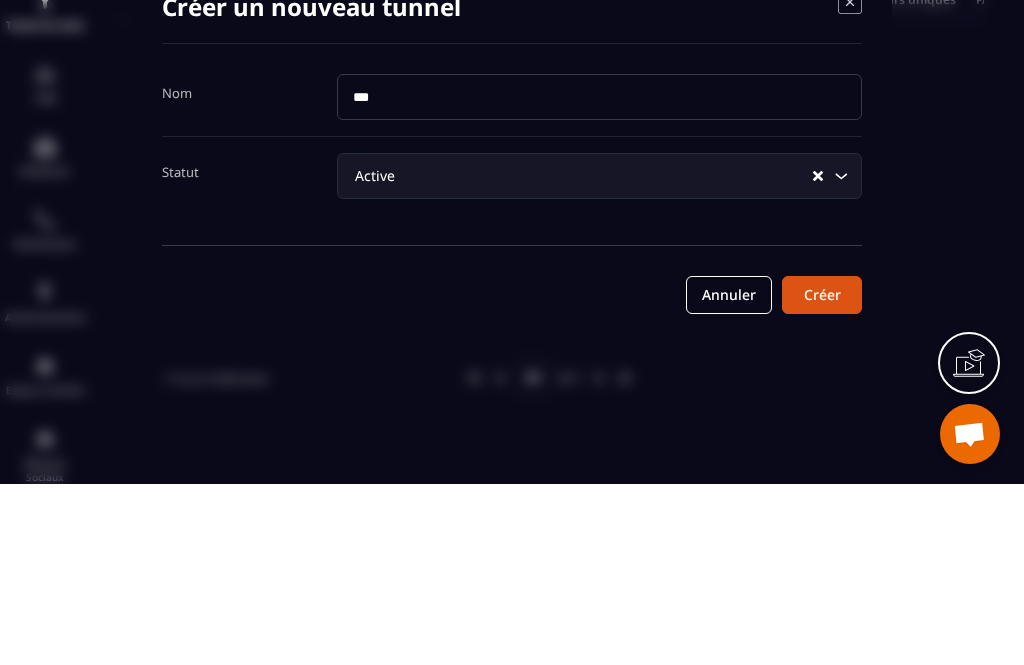 type on "****" 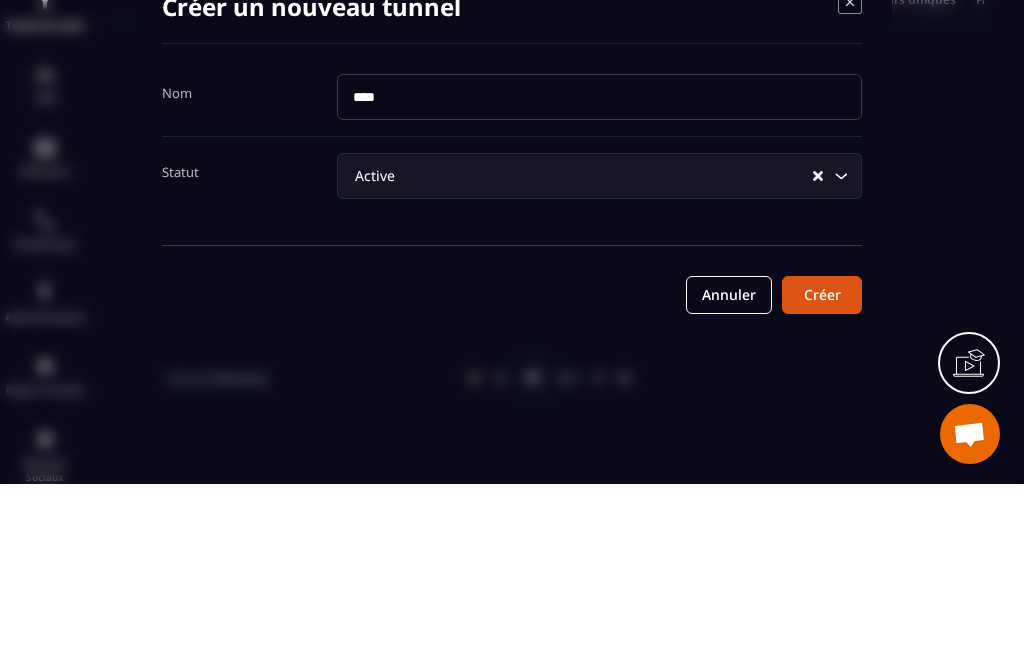 type 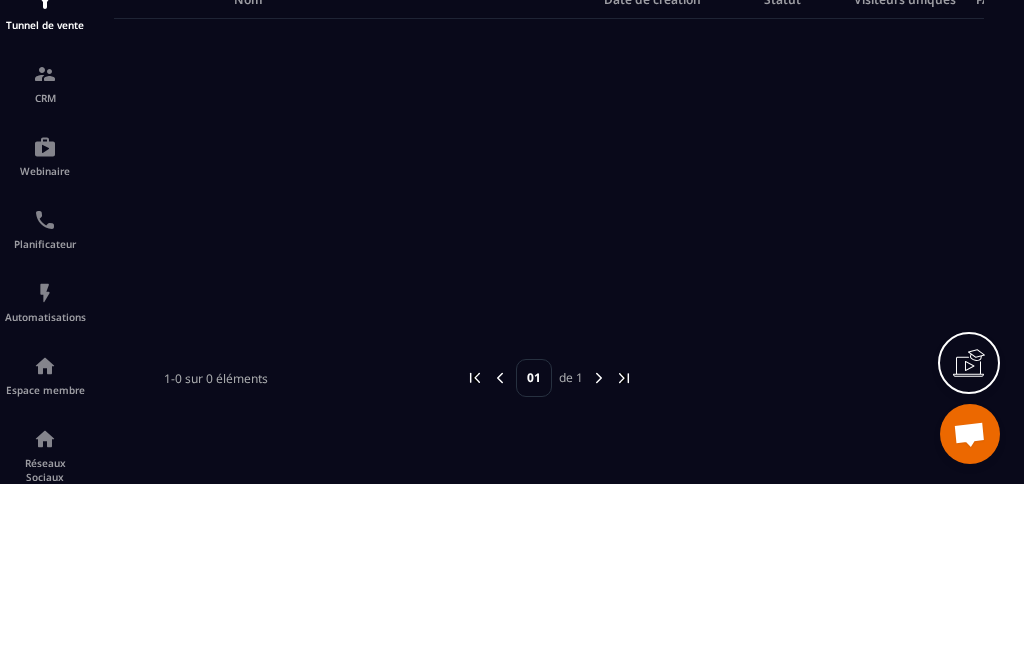 click at bounding box center (512, 232) 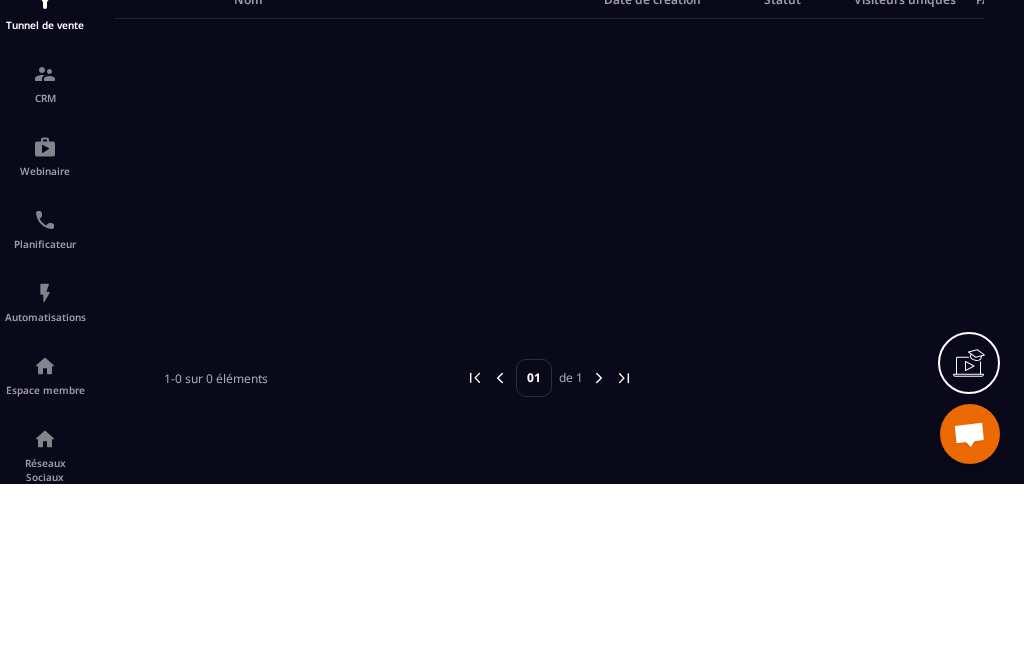 scroll, scrollTop: 64, scrollLeft: 0, axis: vertical 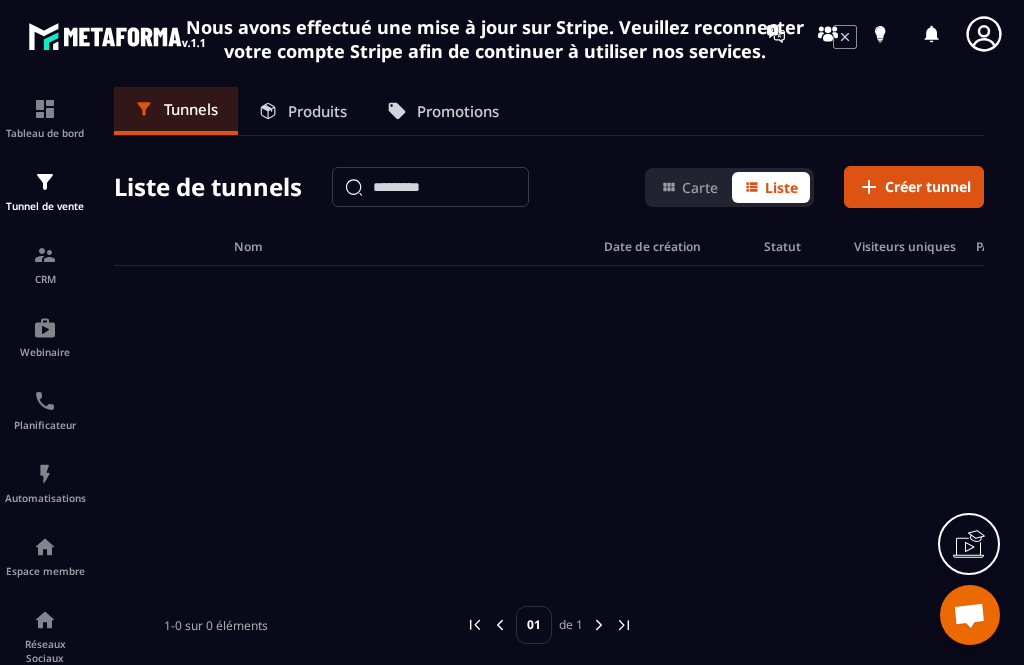 click at bounding box center (549, 416) 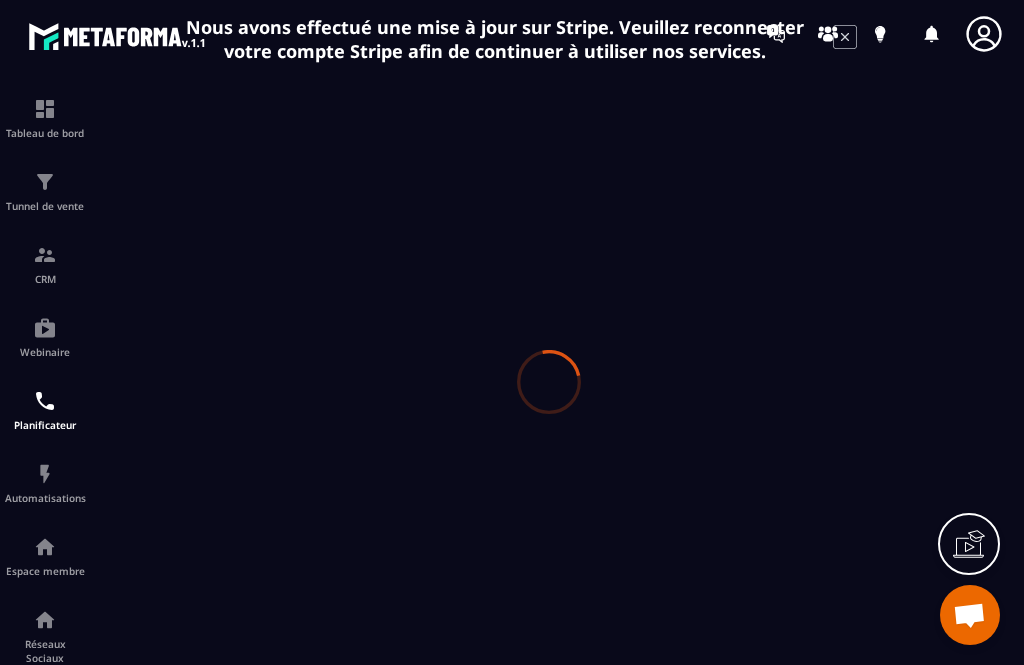 scroll, scrollTop: 0, scrollLeft: 0, axis: both 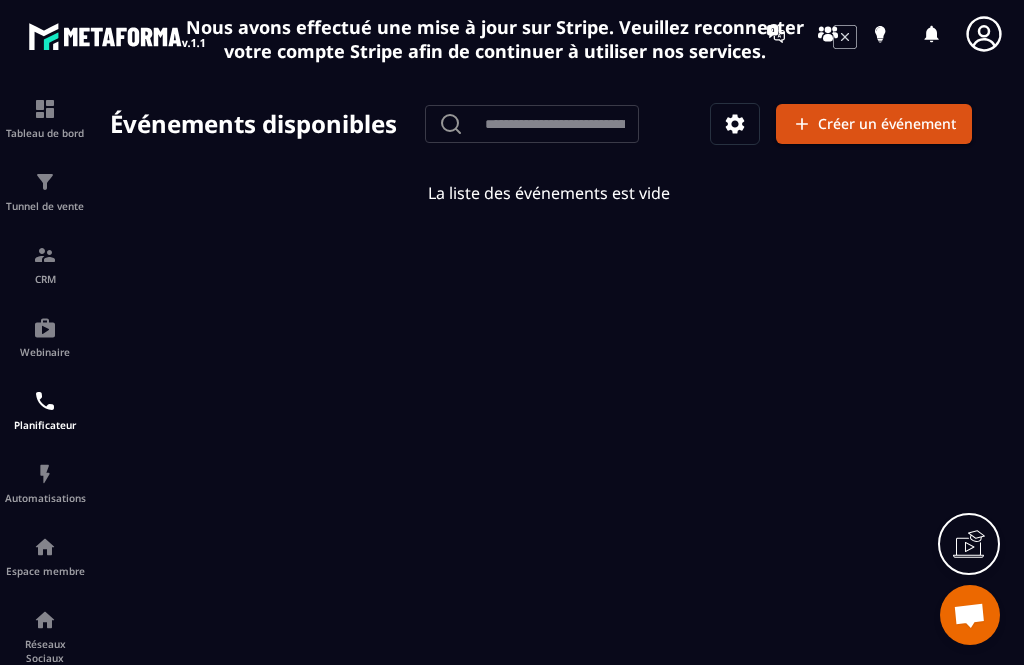 click on "Créer un événement" at bounding box center (874, 124) 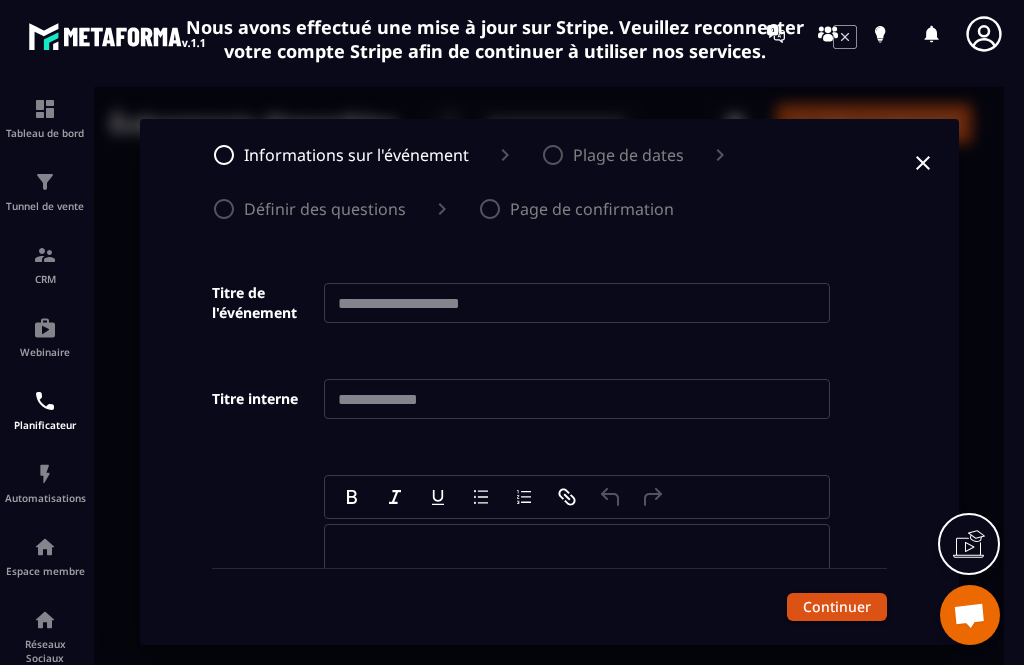 click at bounding box center [577, 303] 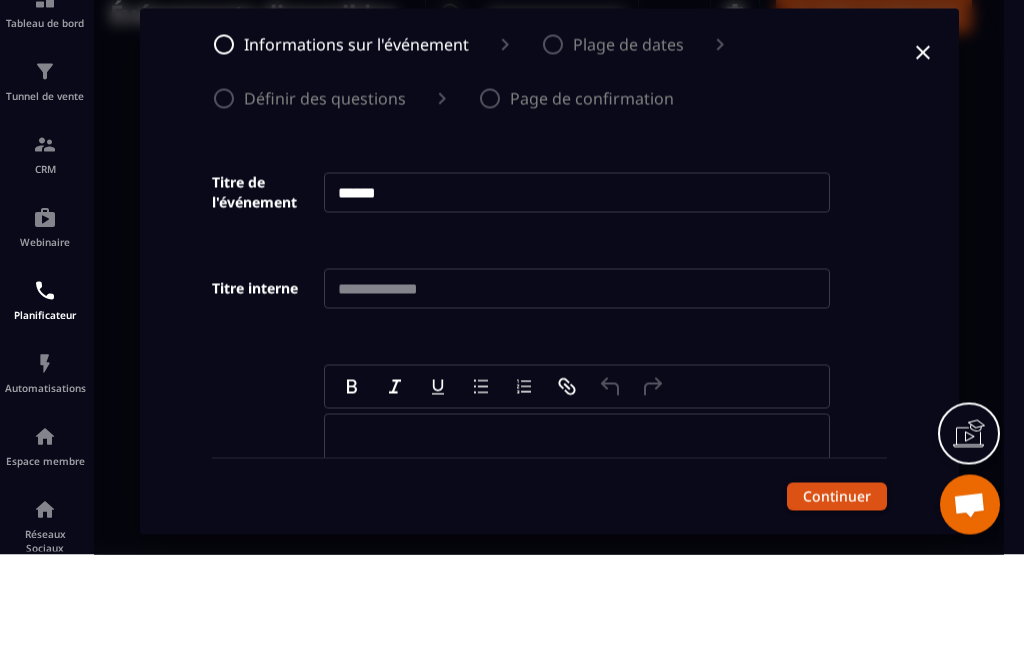 type on "******" 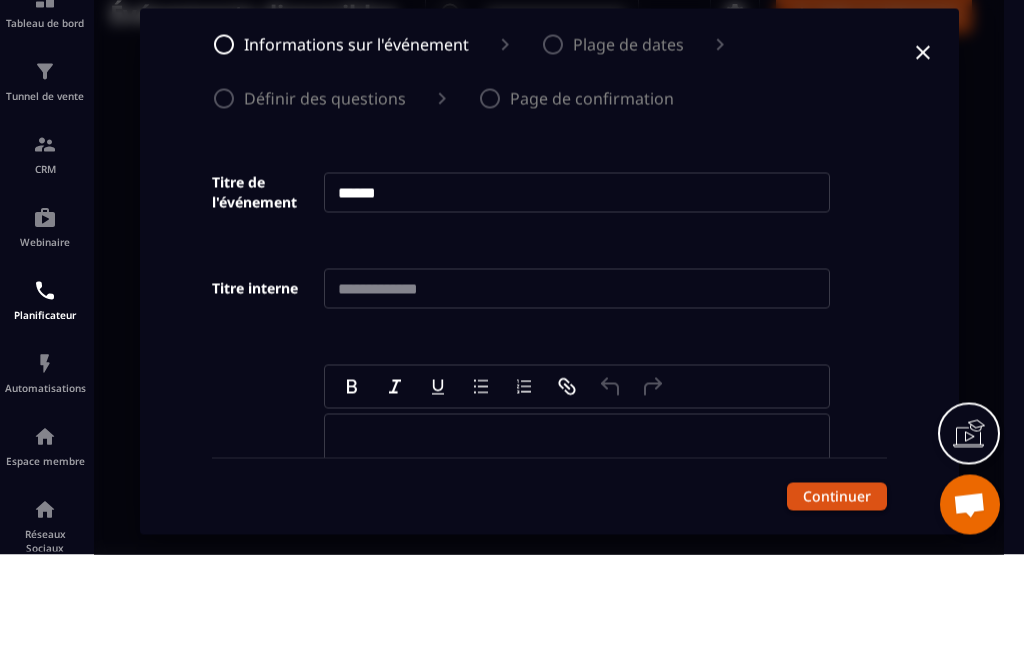 click on "**********" at bounding box center [549, 272] 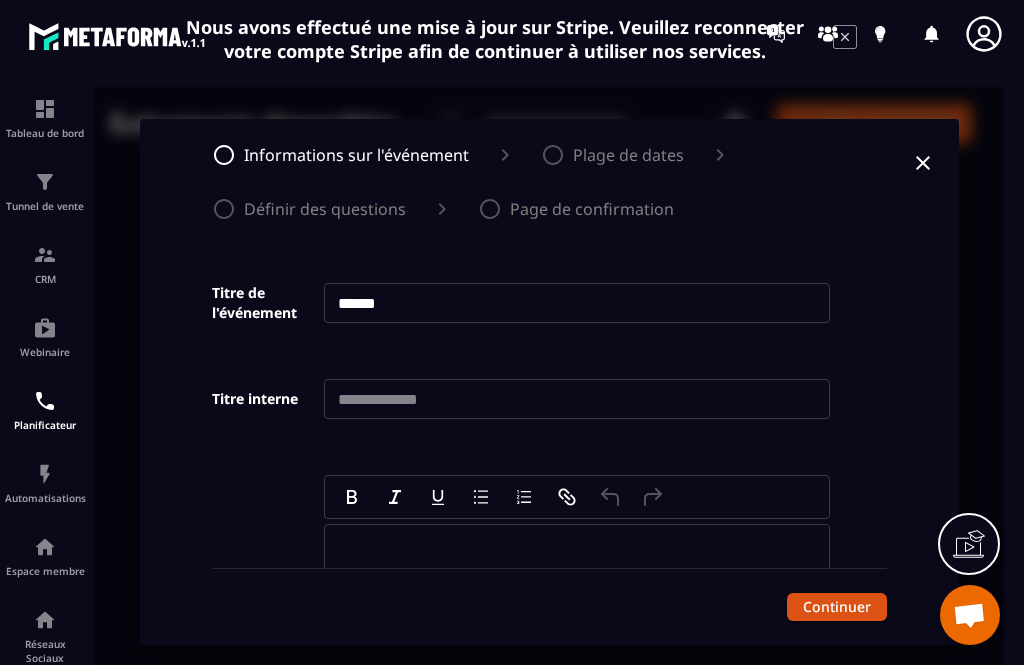 click at bounding box center [577, 399] 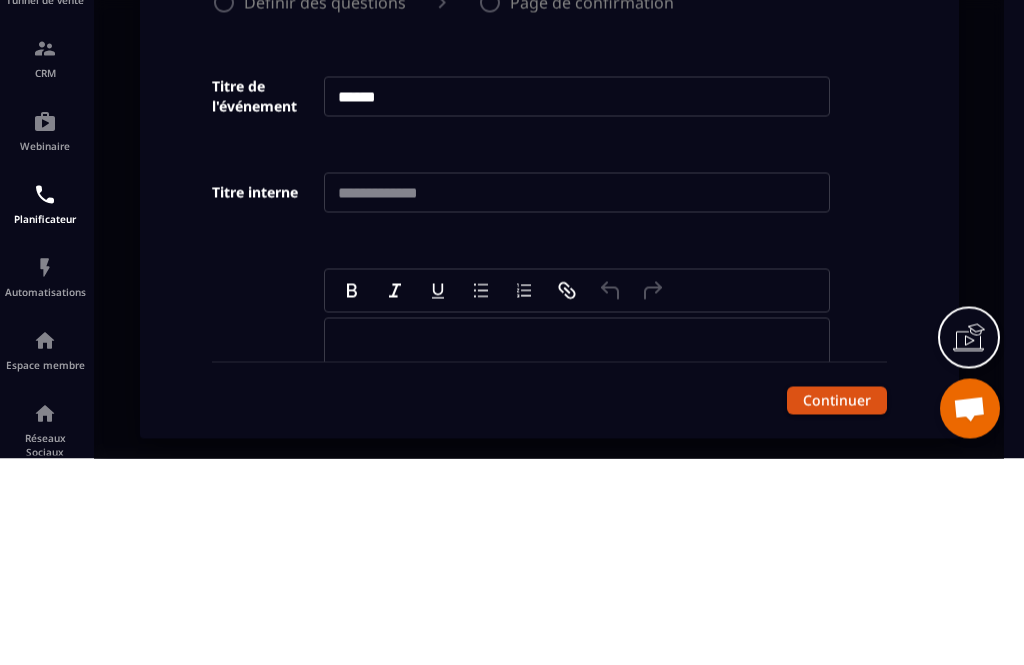 type on "*" 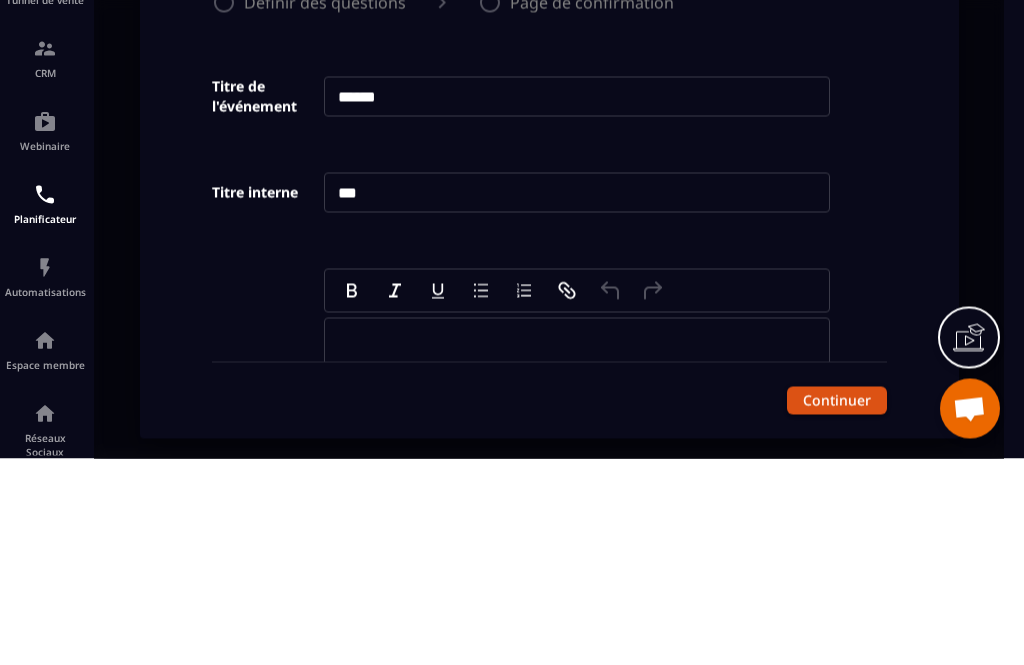 type on "***" 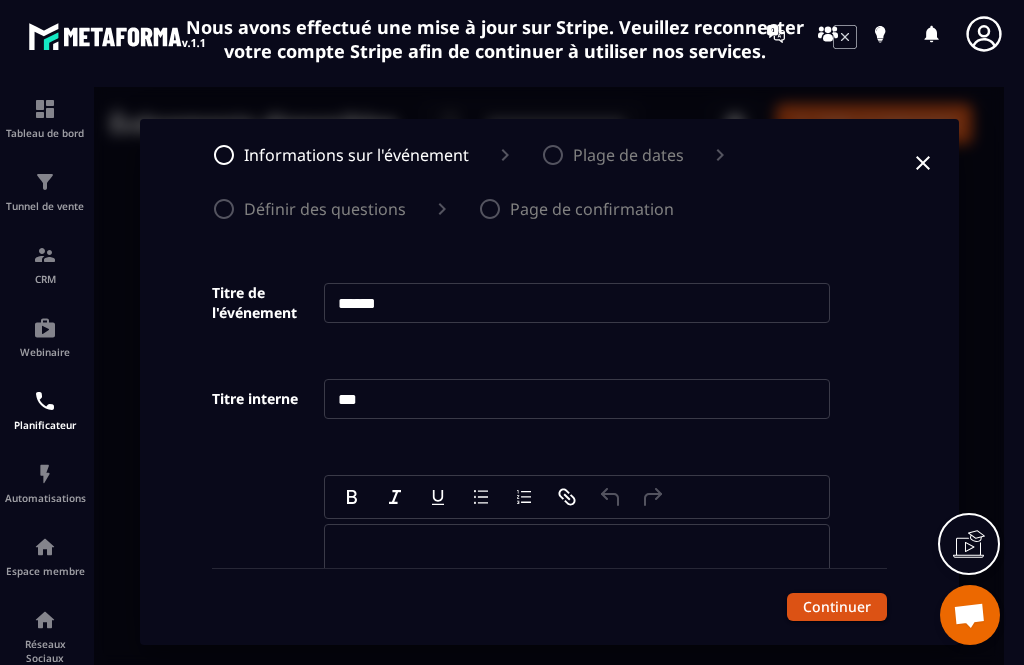 click at bounding box center [577, 553] 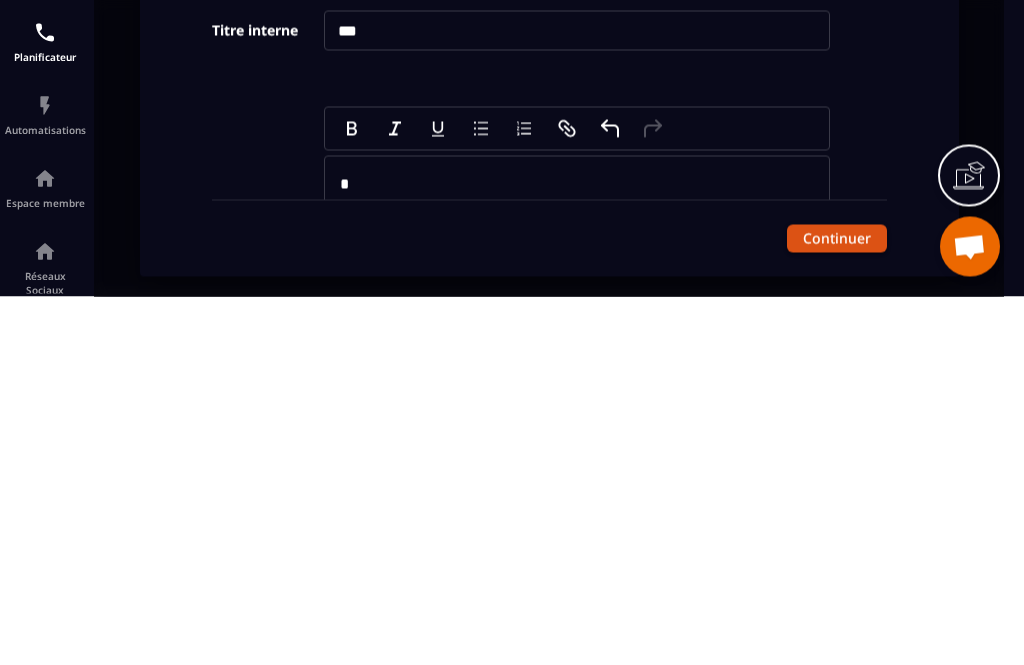 type 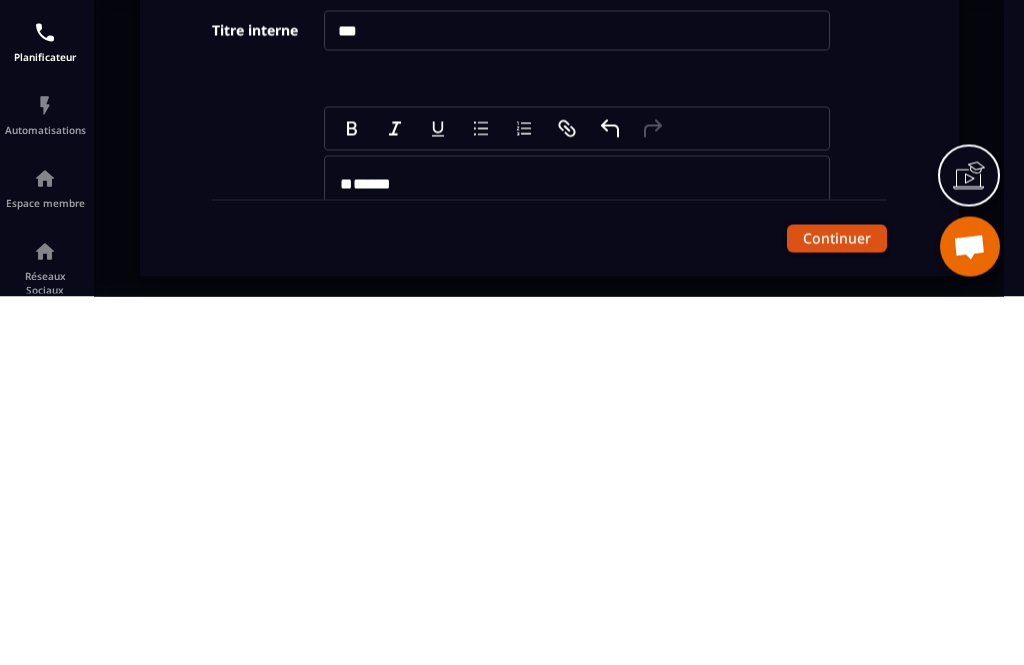 click on "**********" at bounding box center [549, 14] 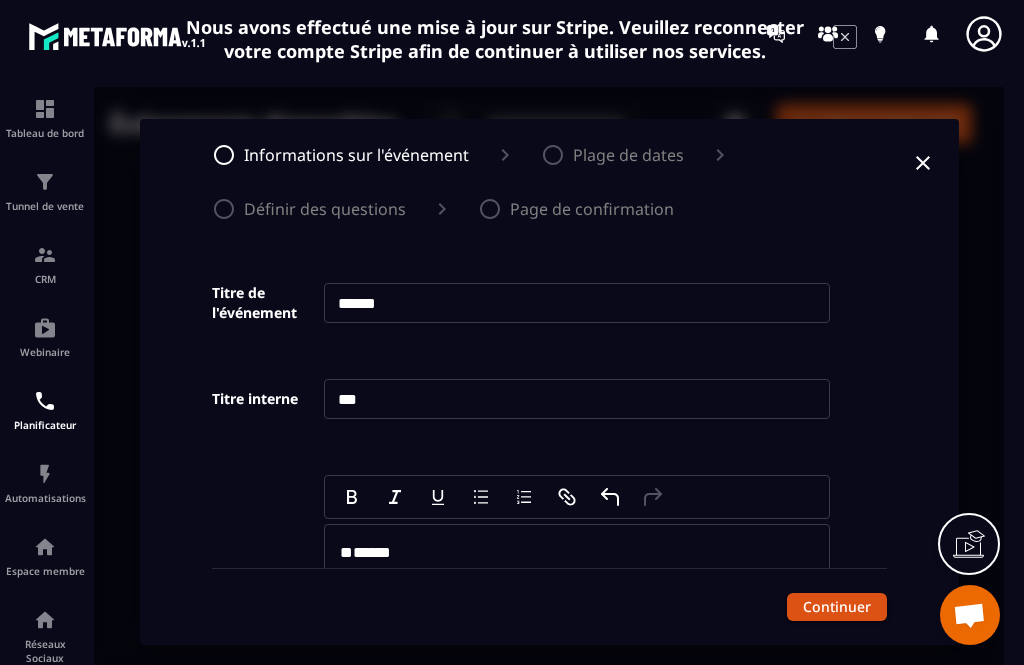 click on "Continuer" at bounding box center [837, 607] 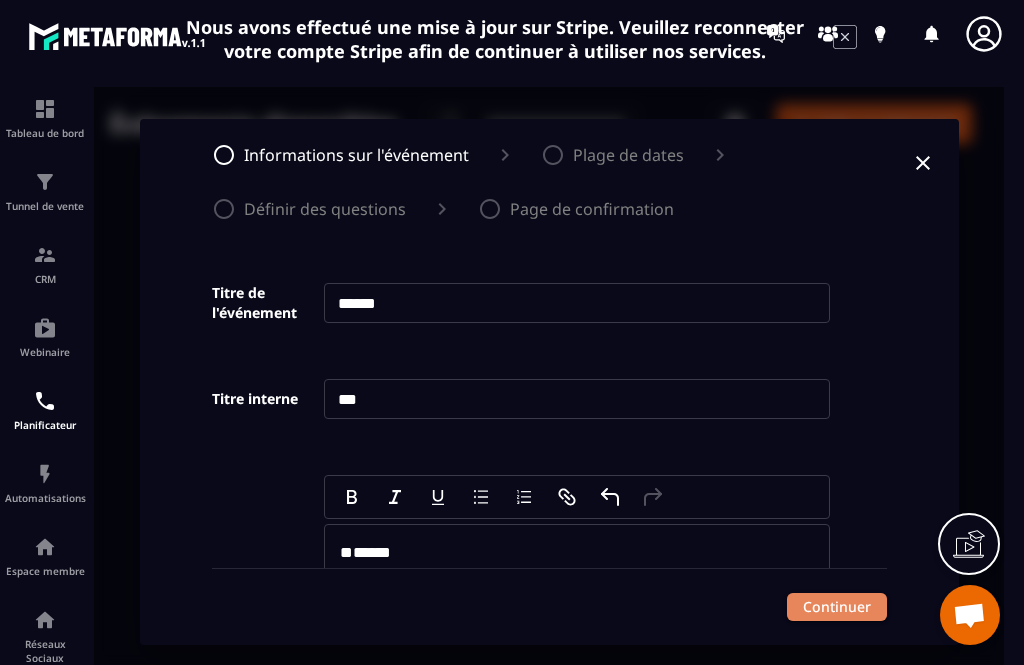 click on "Continuer" at bounding box center (837, 607) 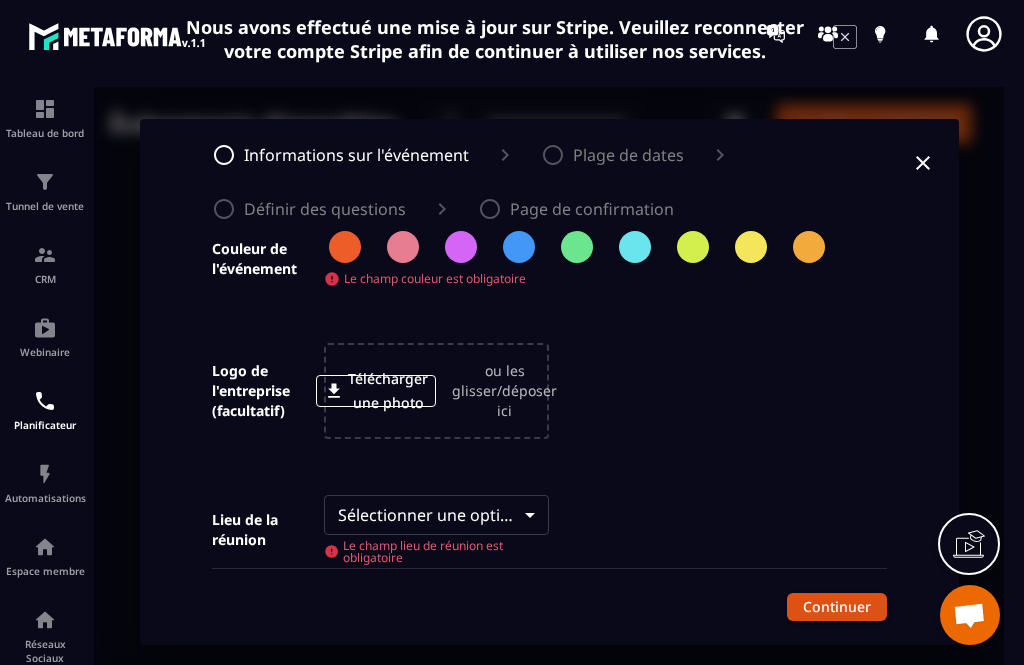 scroll, scrollTop: 601, scrollLeft: 0, axis: vertical 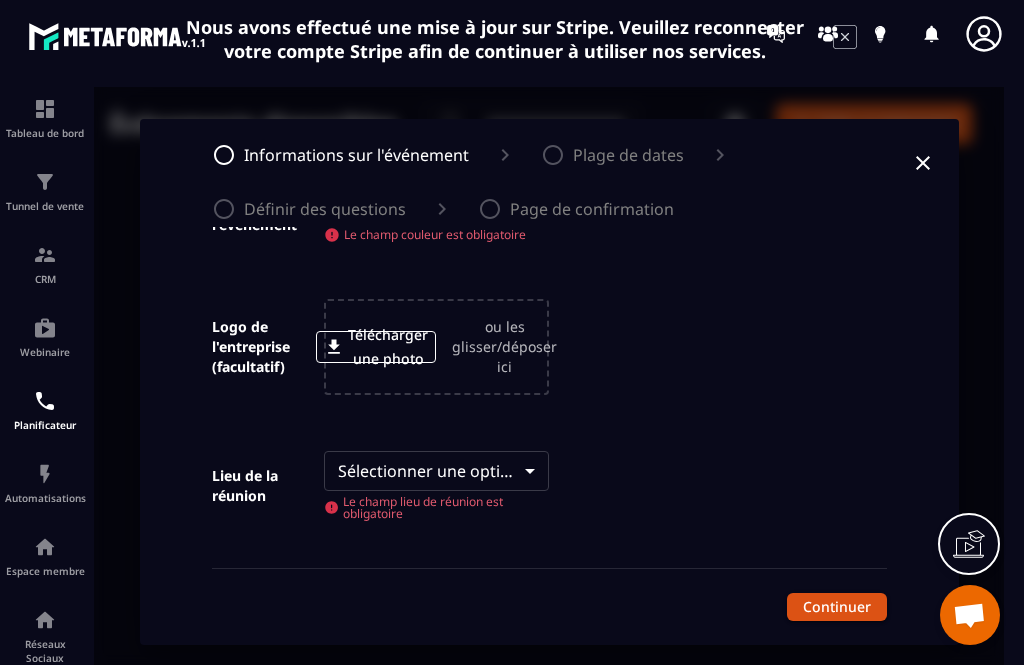 click on "**********" at bounding box center [549, 382] 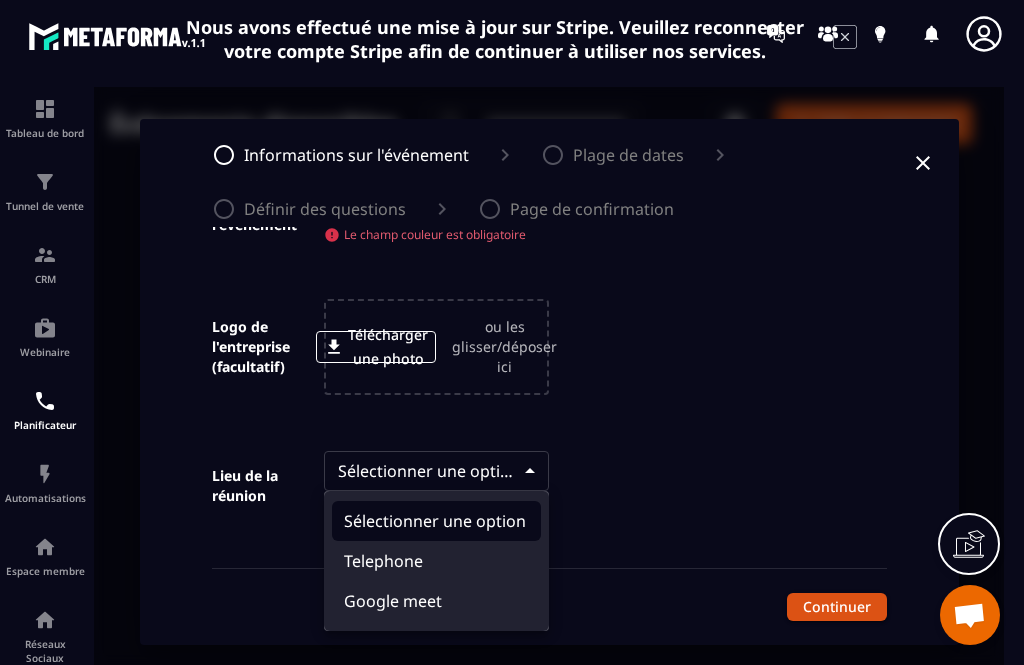 click on "Google meet" at bounding box center (436, 601) 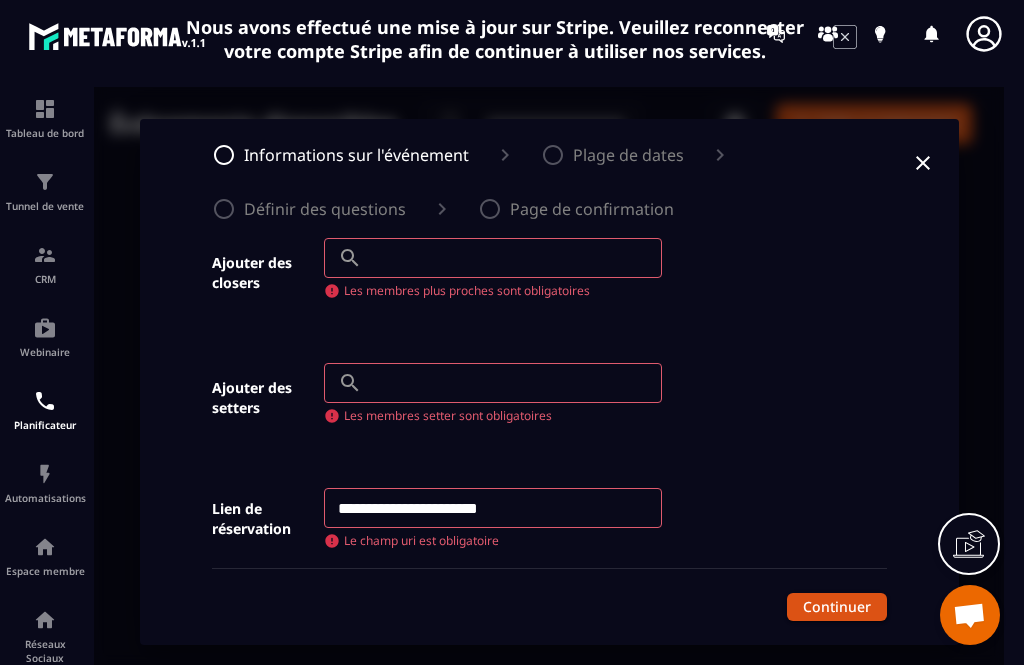 scroll, scrollTop: 1011, scrollLeft: 0, axis: vertical 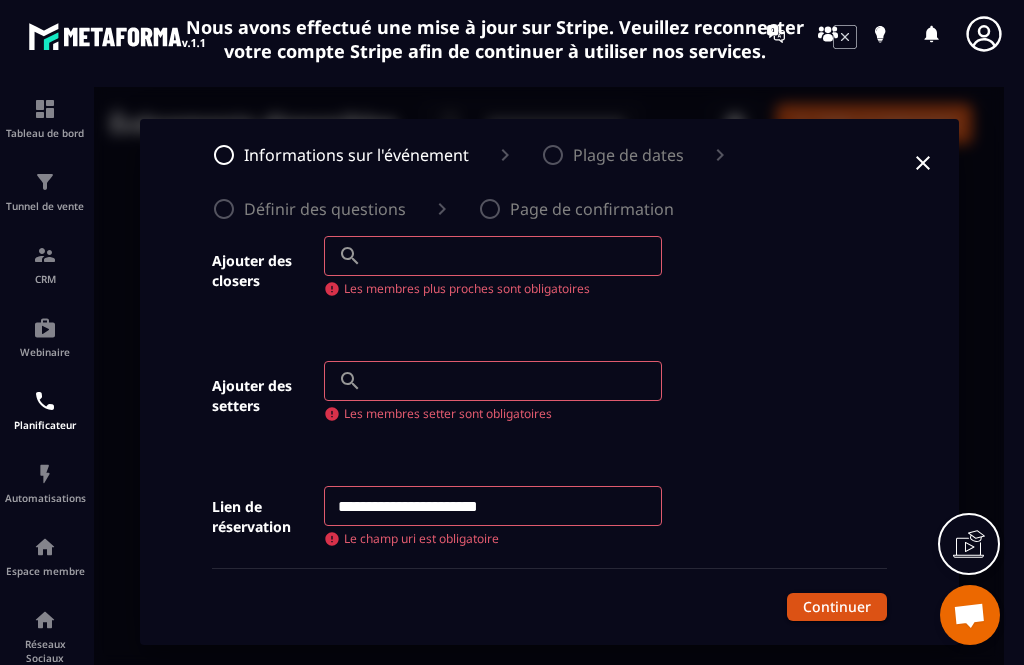 click on "**********" at bounding box center [493, 506] 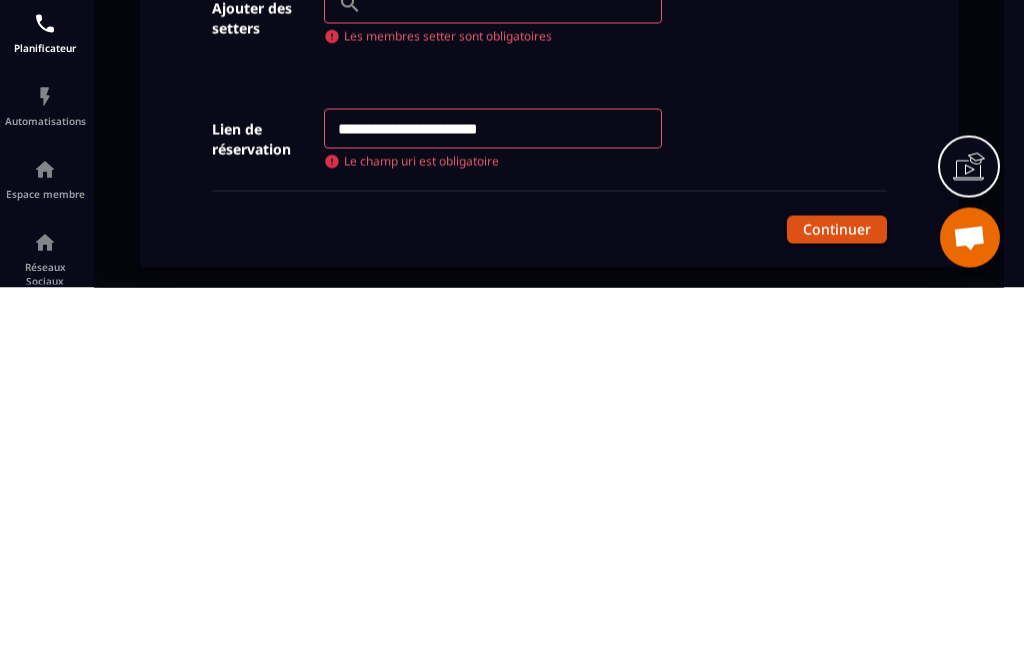 click on "**********" at bounding box center (549, 139) 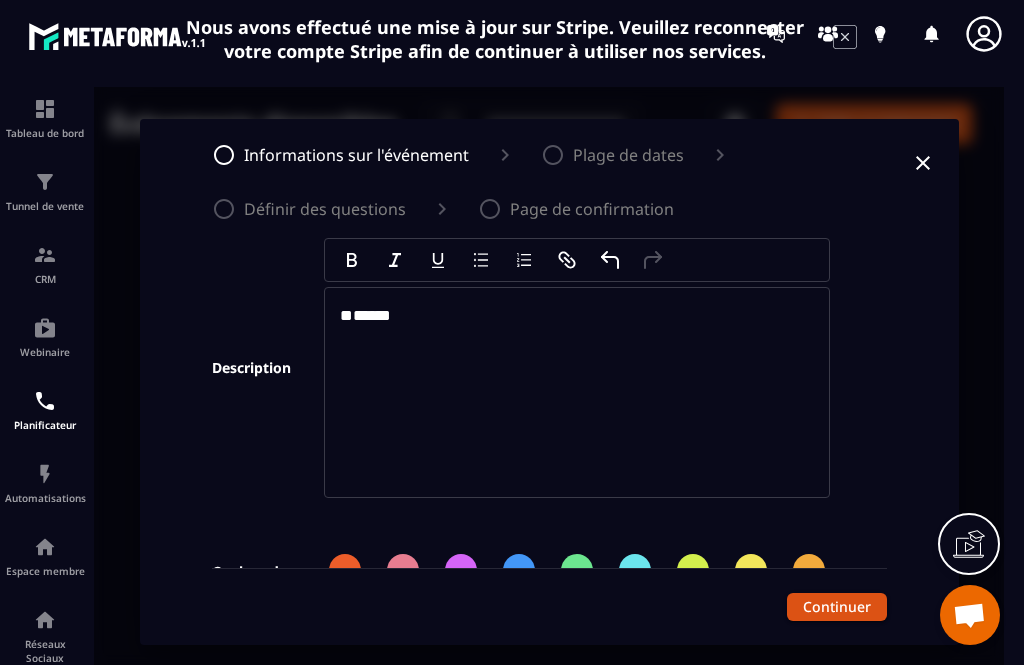 click at bounding box center [923, 163] 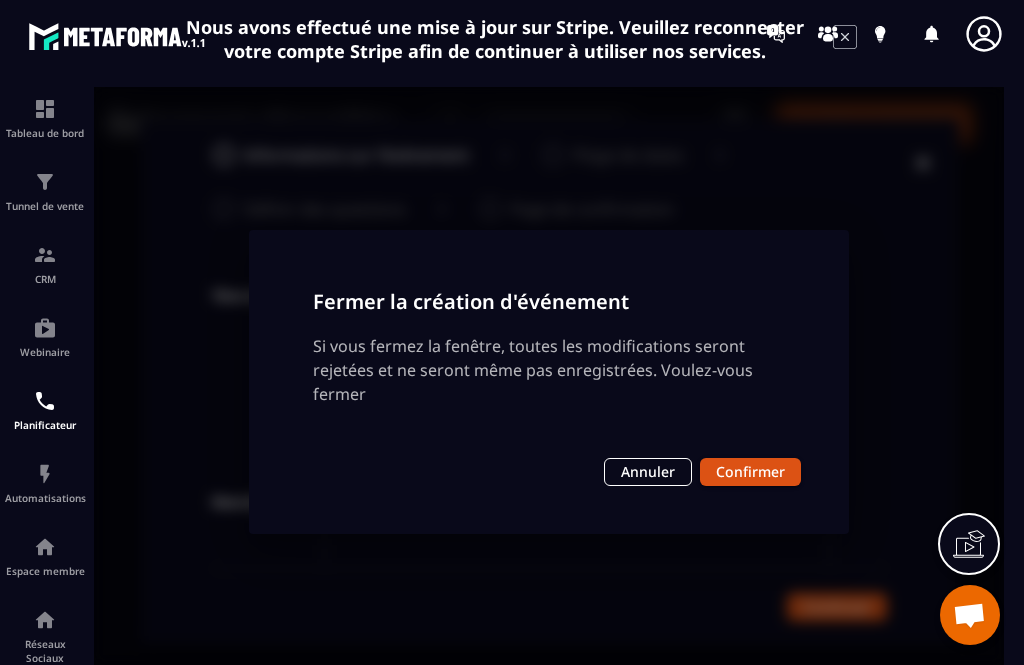 scroll, scrollTop: 101, scrollLeft: 0, axis: vertical 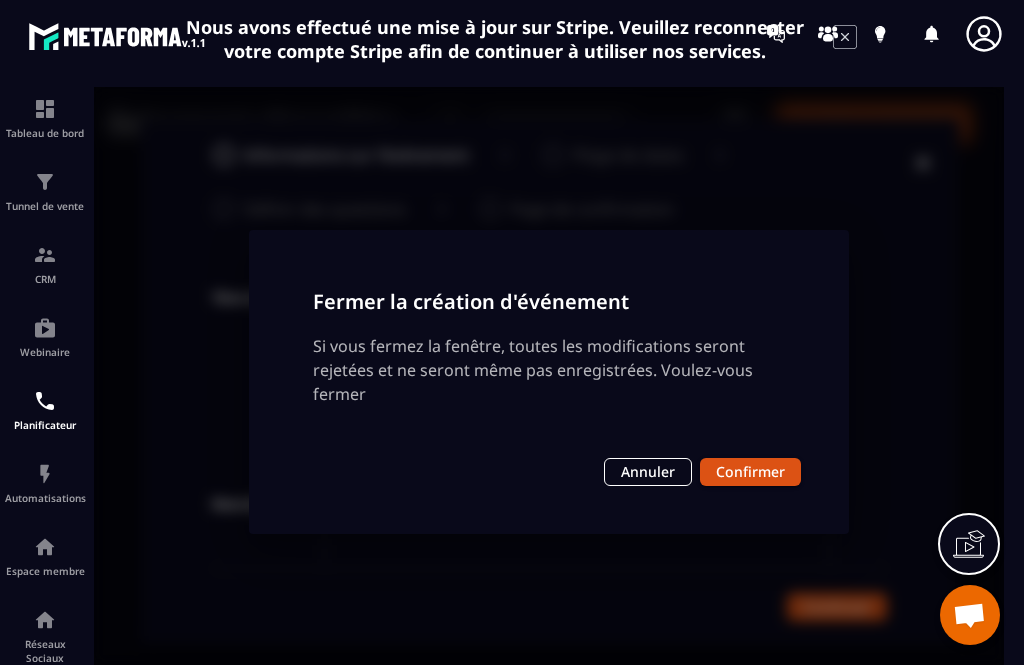 click on "Annuler" at bounding box center [648, 472] 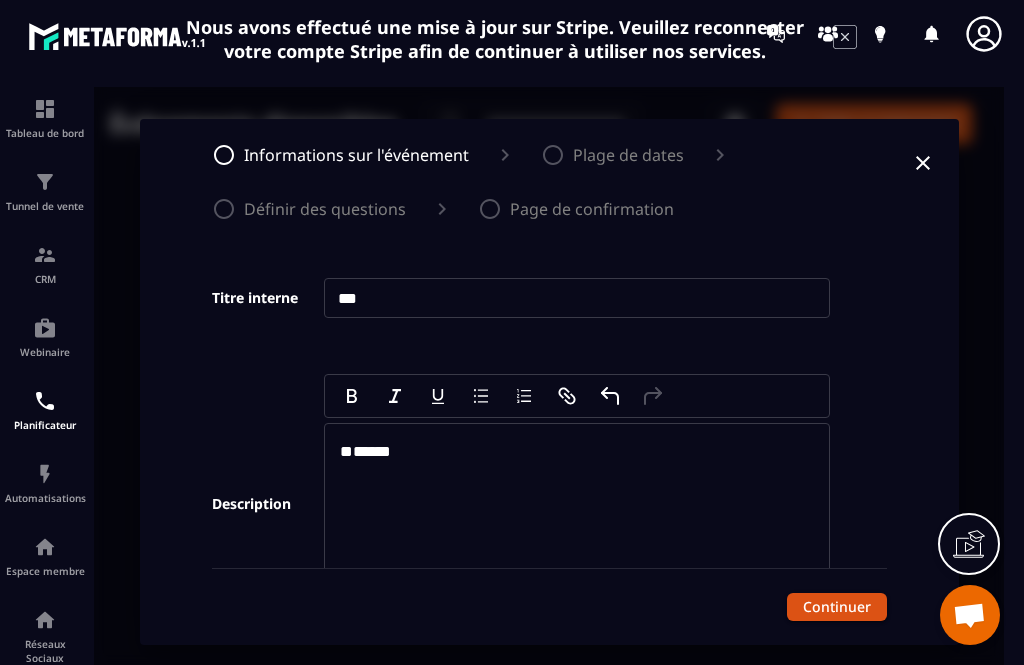click at bounding box center (923, 163) 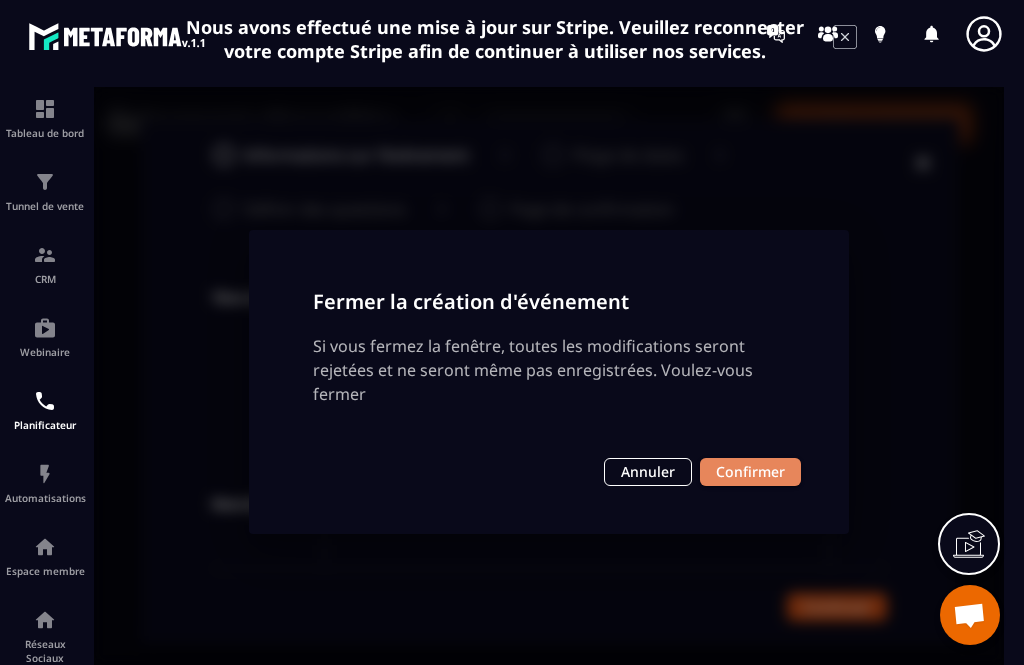 click on "Confirmer" at bounding box center (750, 472) 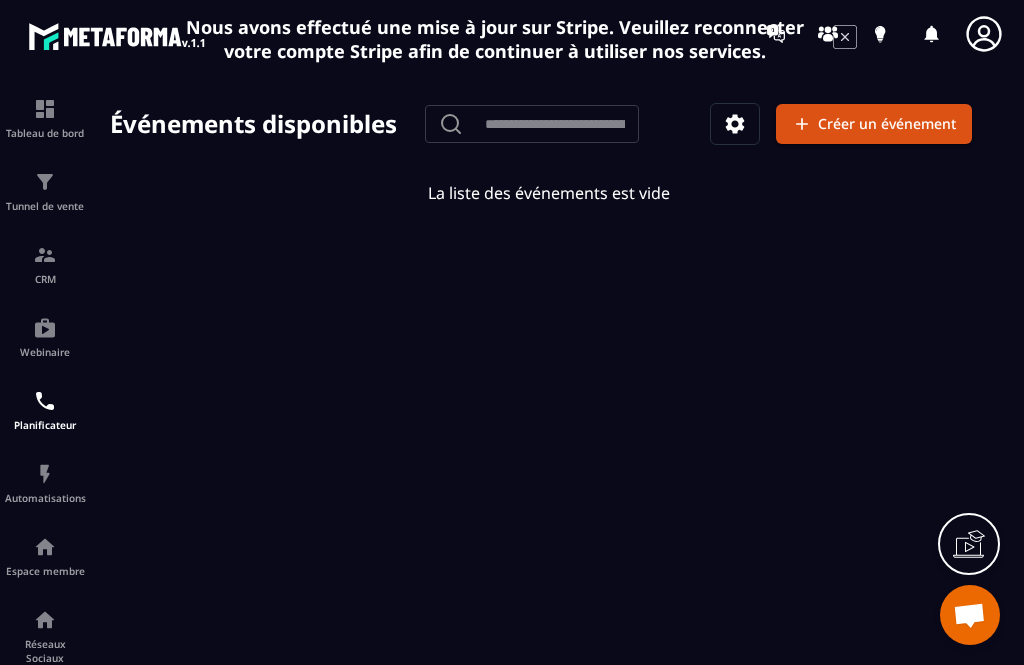 click at bounding box center (0, 0) 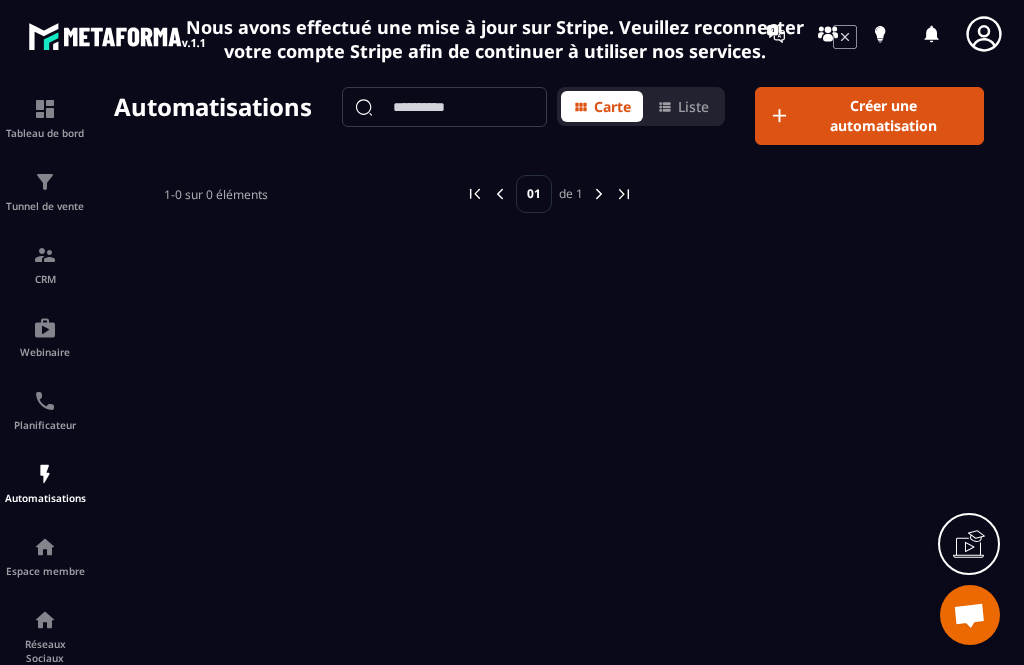 click at bounding box center [0, 0] 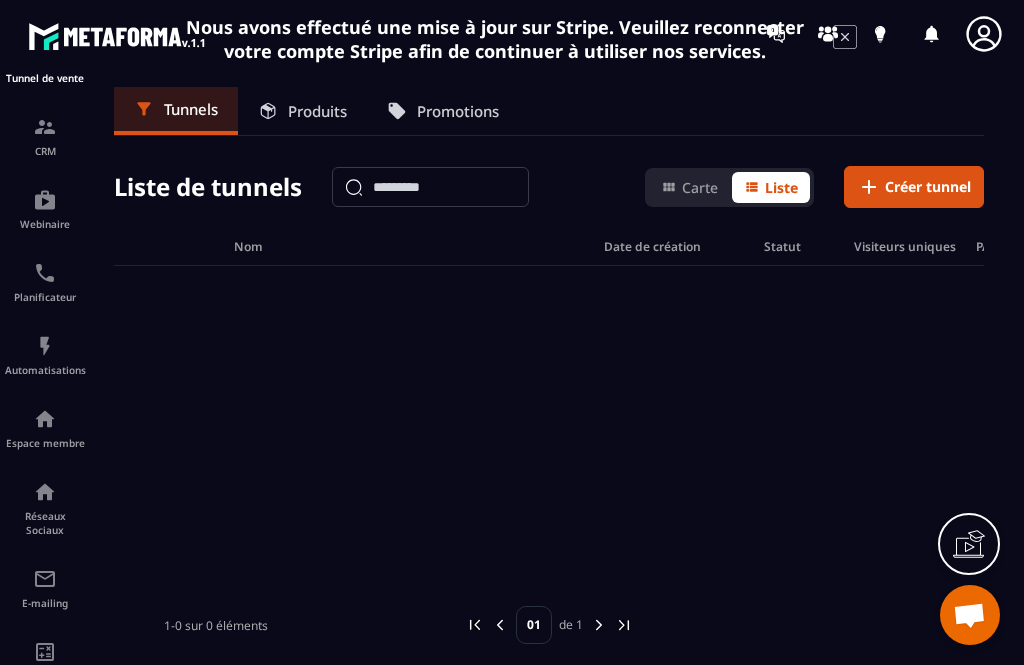 scroll, scrollTop: 126, scrollLeft: 0, axis: vertical 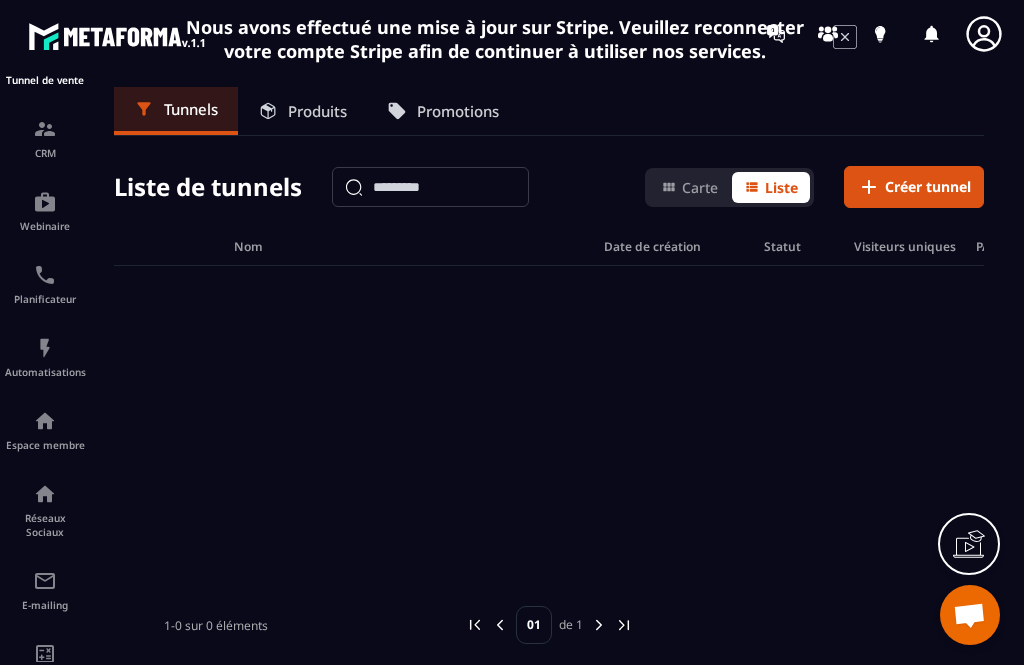 click at bounding box center [0, 0] 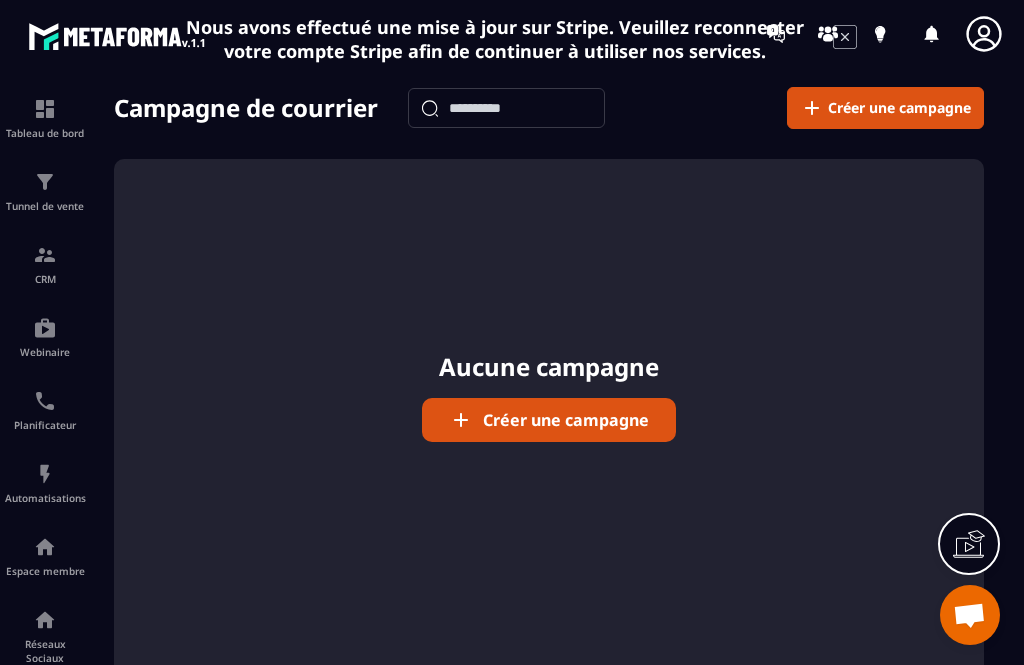 click on "Créer une campagne" at bounding box center (566, 420) 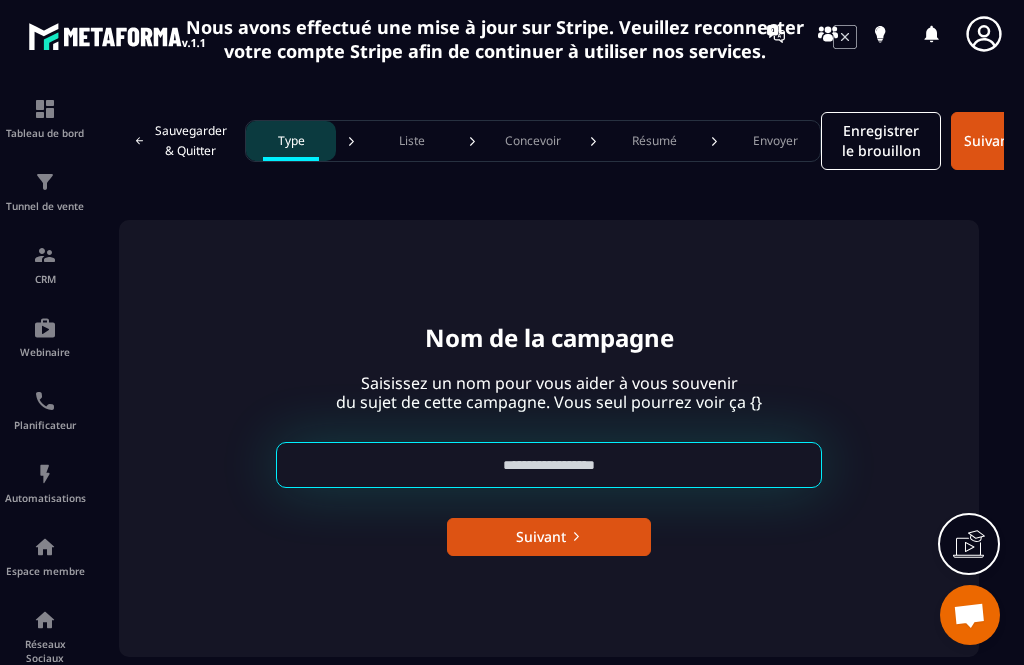 click on "Webinaire" at bounding box center [45, 337] 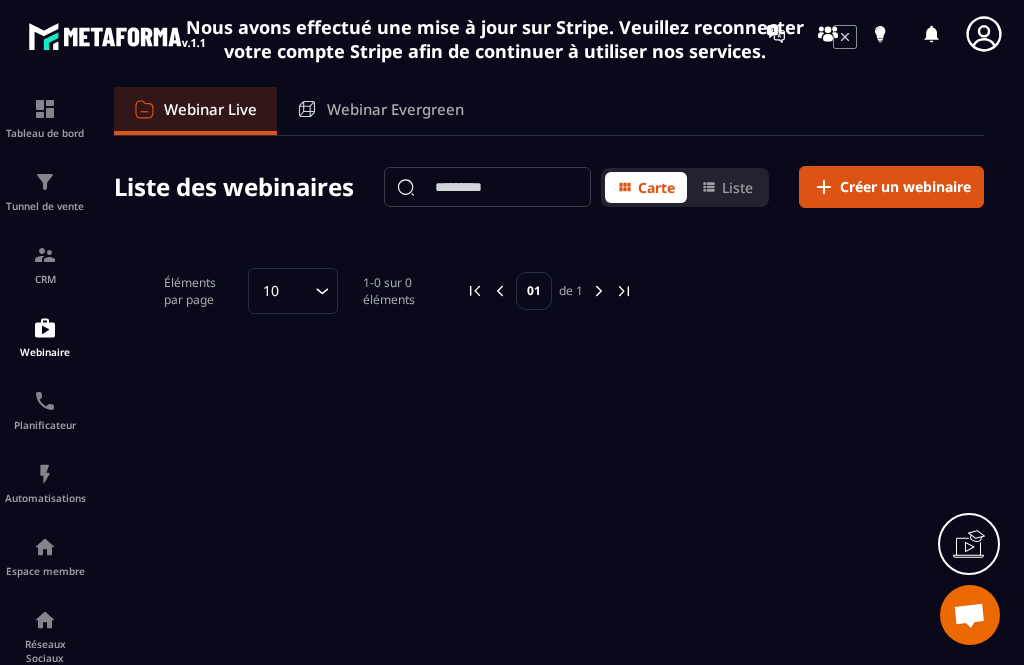 scroll, scrollTop: 0, scrollLeft: 0, axis: both 